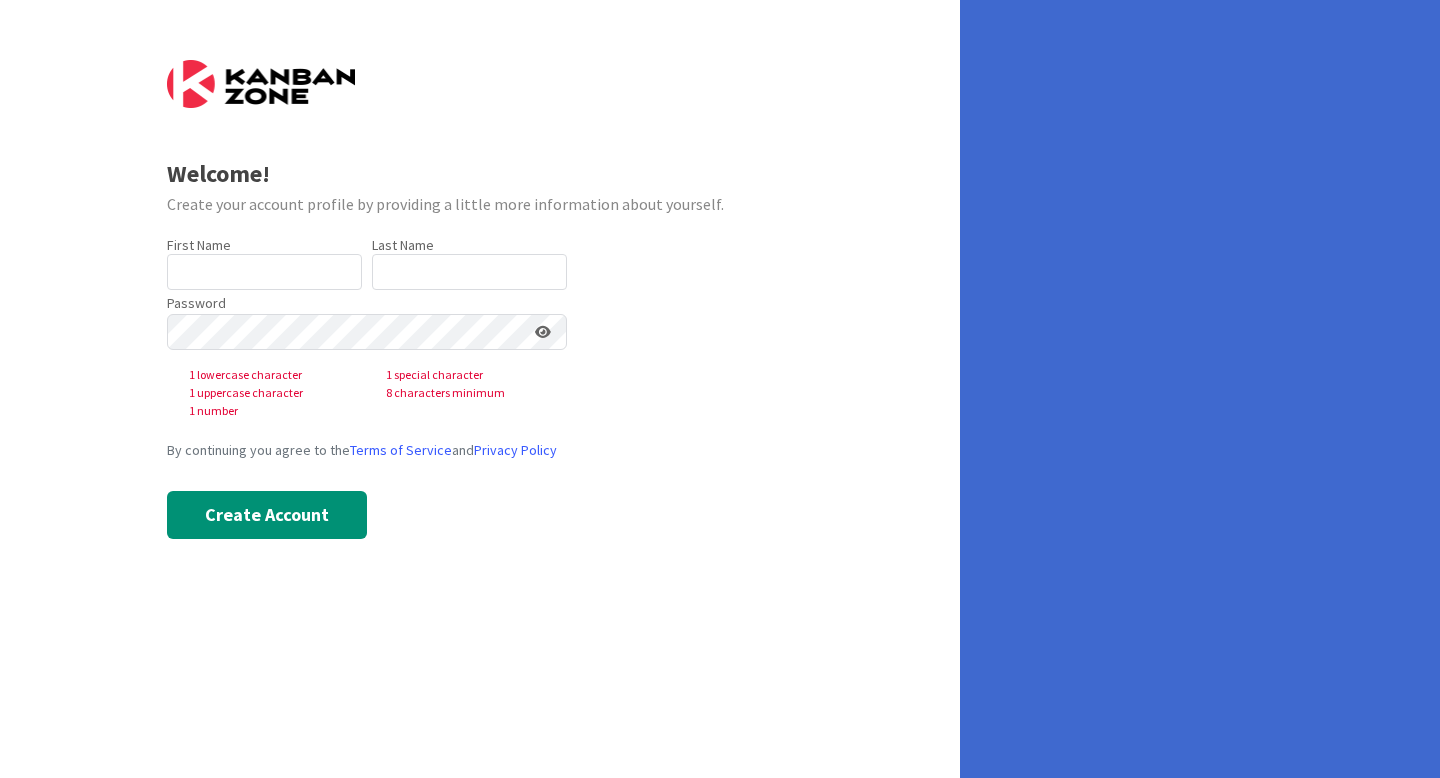 scroll, scrollTop: 0, scrollLeft: 0, axis: both 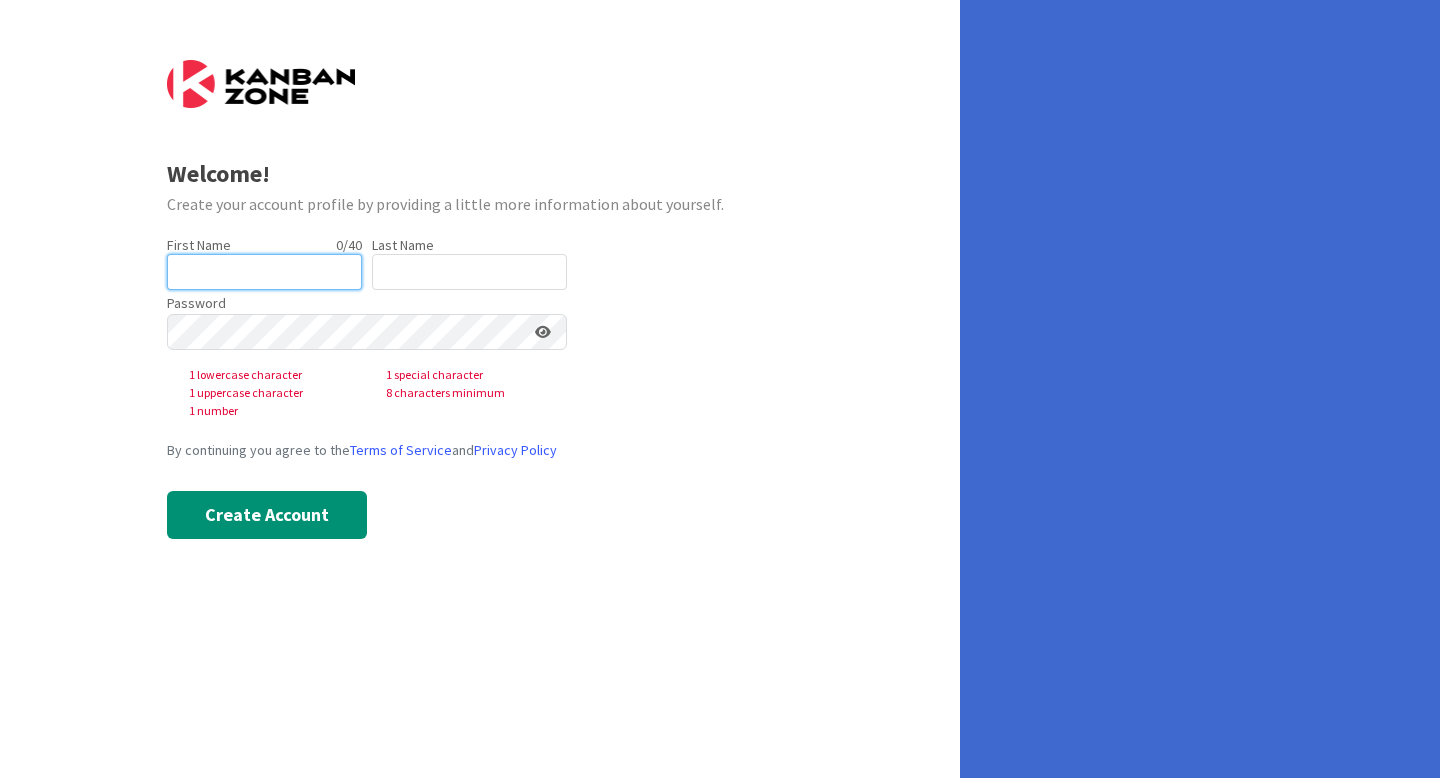 click at bounding box center (264, 272) 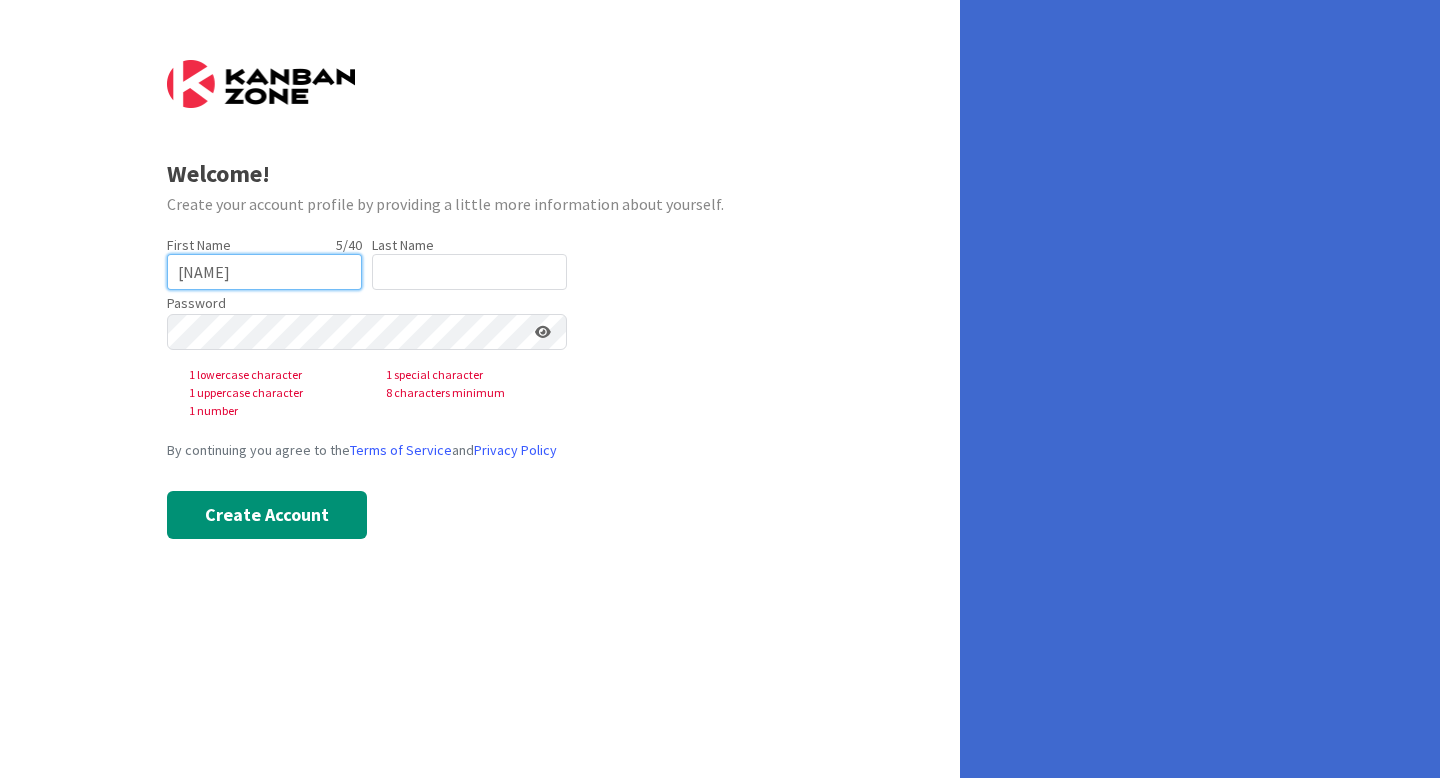 type on "[NAME]" 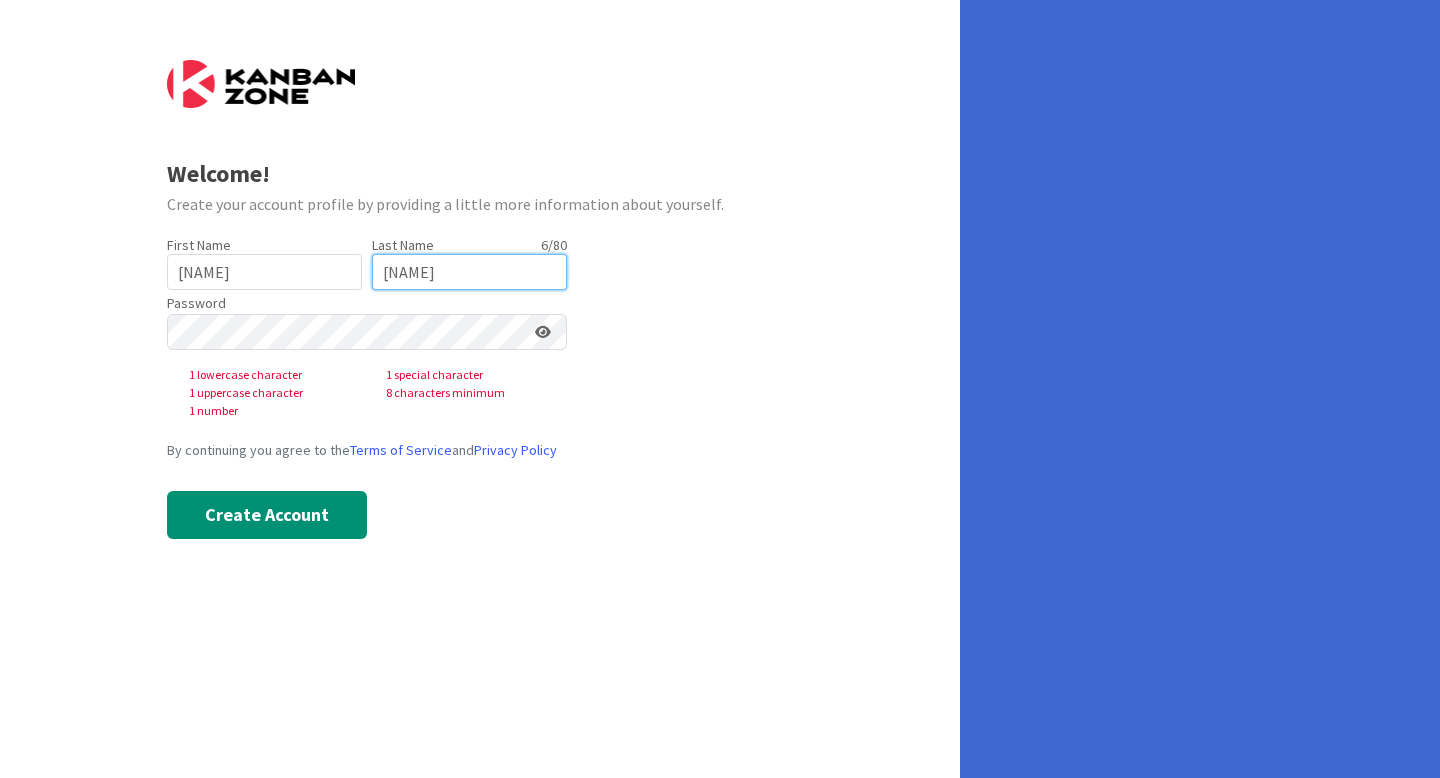 type on "[NAME]" 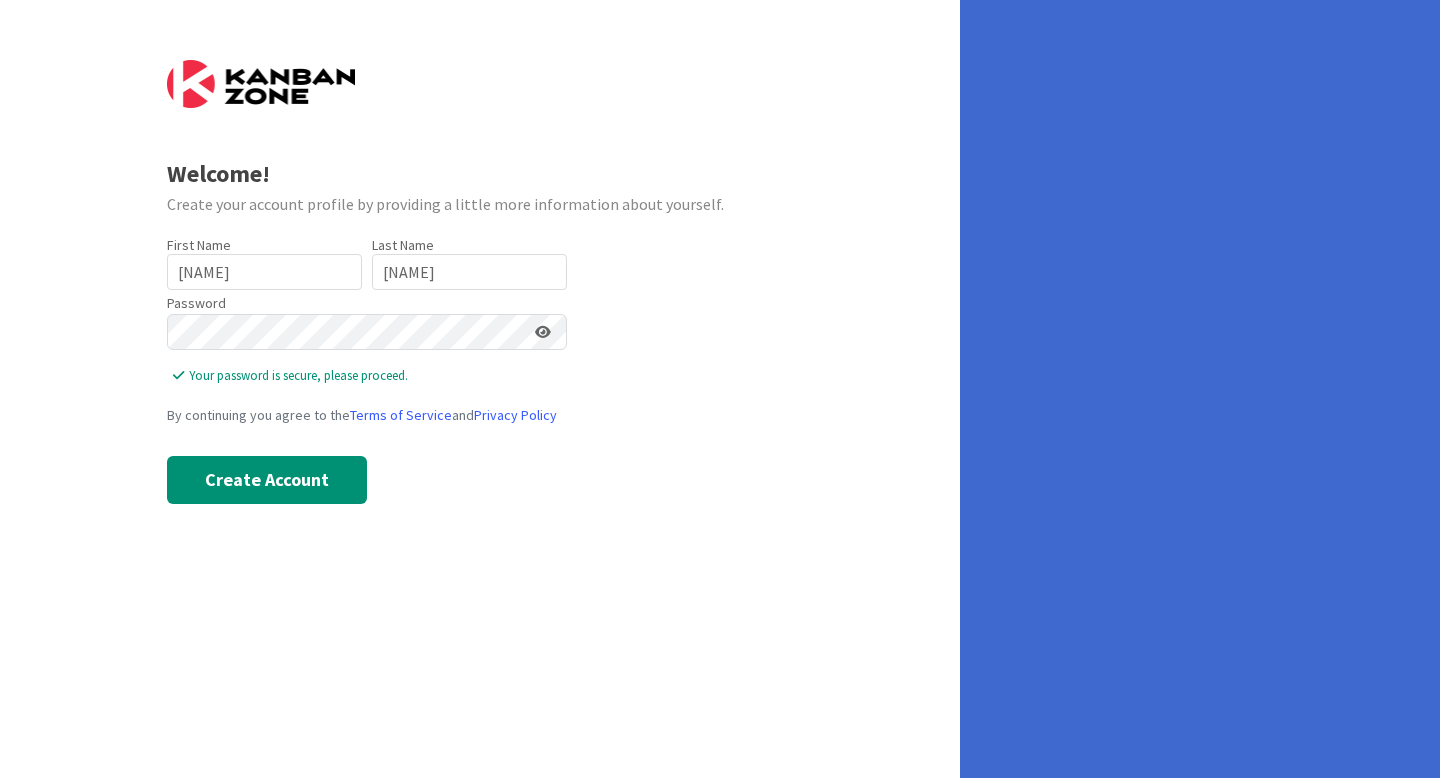 click at bounding box center (543, 332) 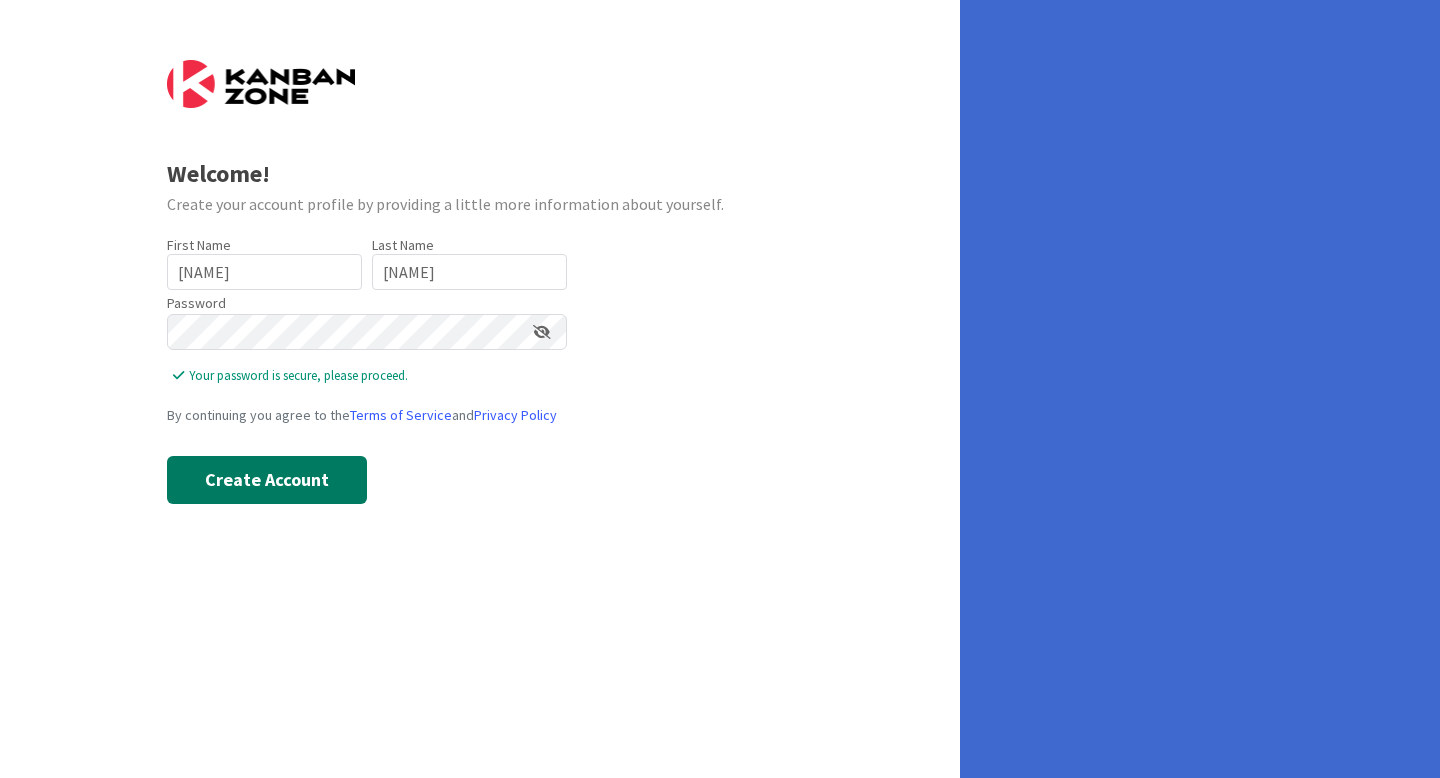 click on "Create Account" at bounding box center (267, 480) 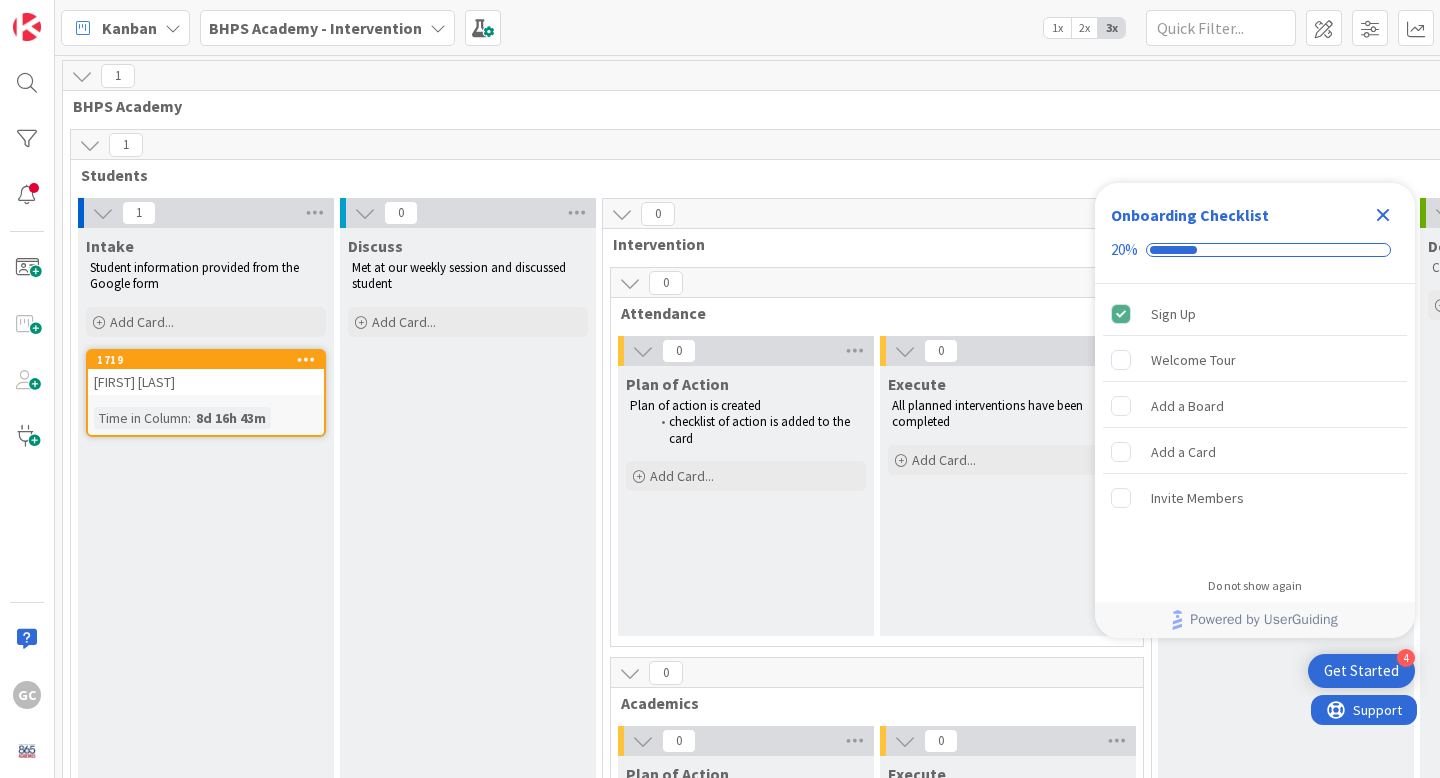 scroll, scrollTop: 0, scrollLeft: 0, axis: both 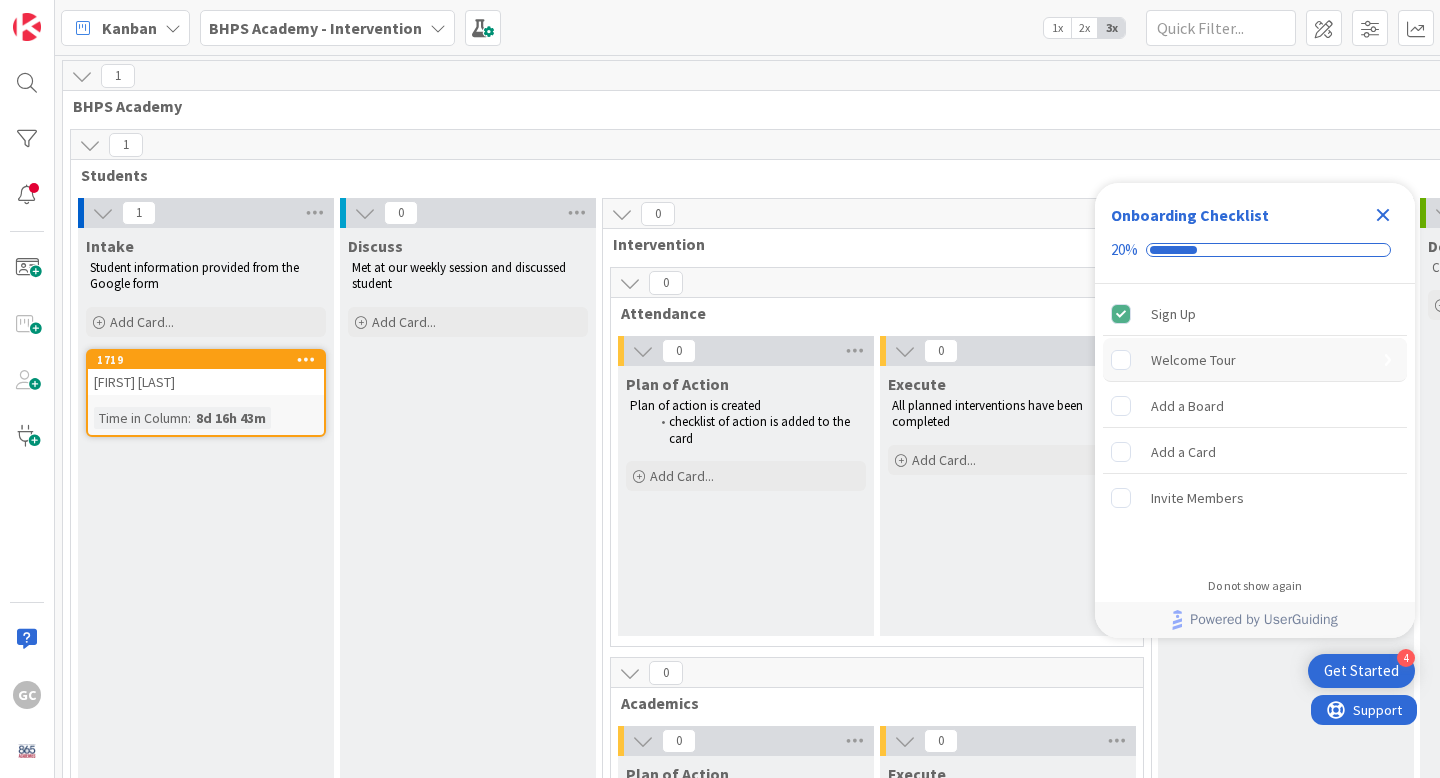 click 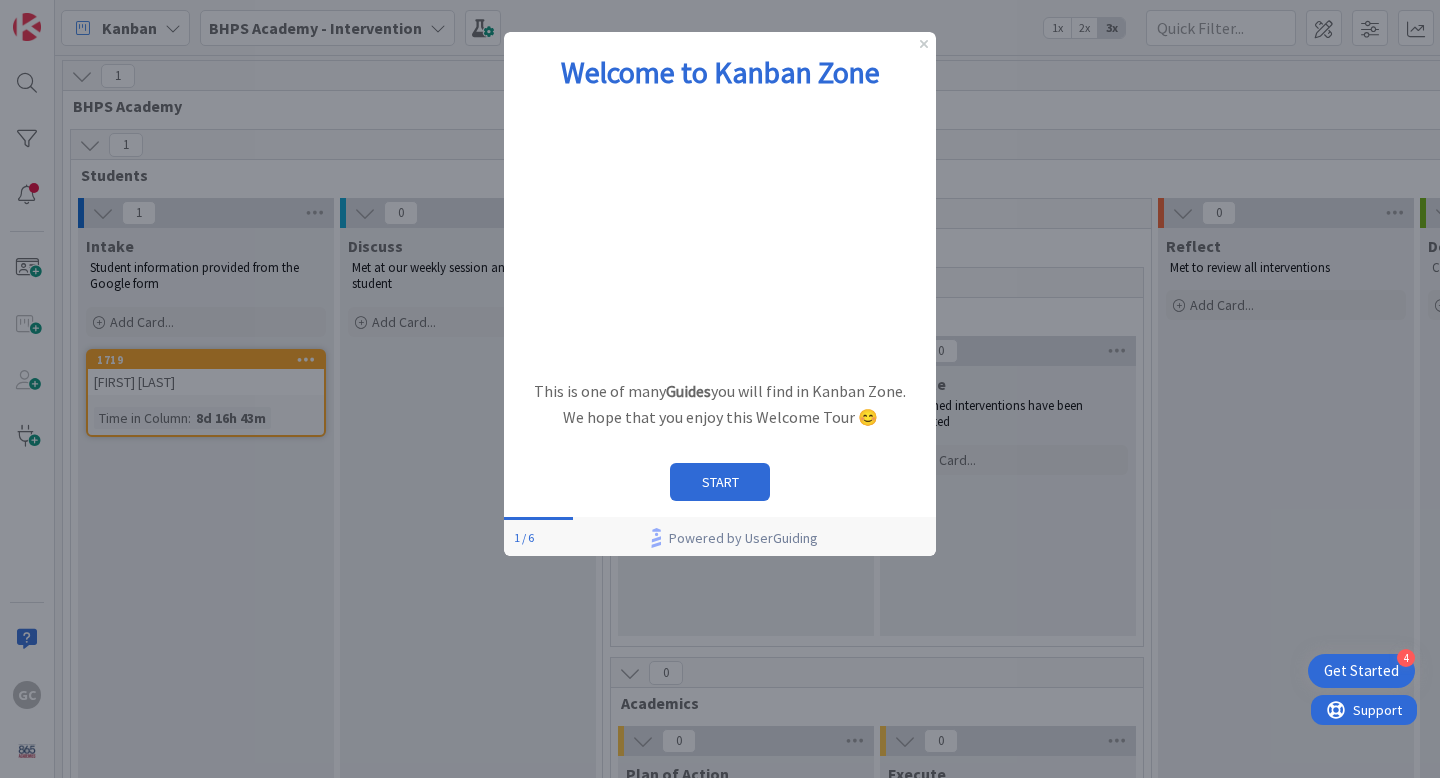 scroll, scrollTop: 0, scrollLeft: 0, axis: both 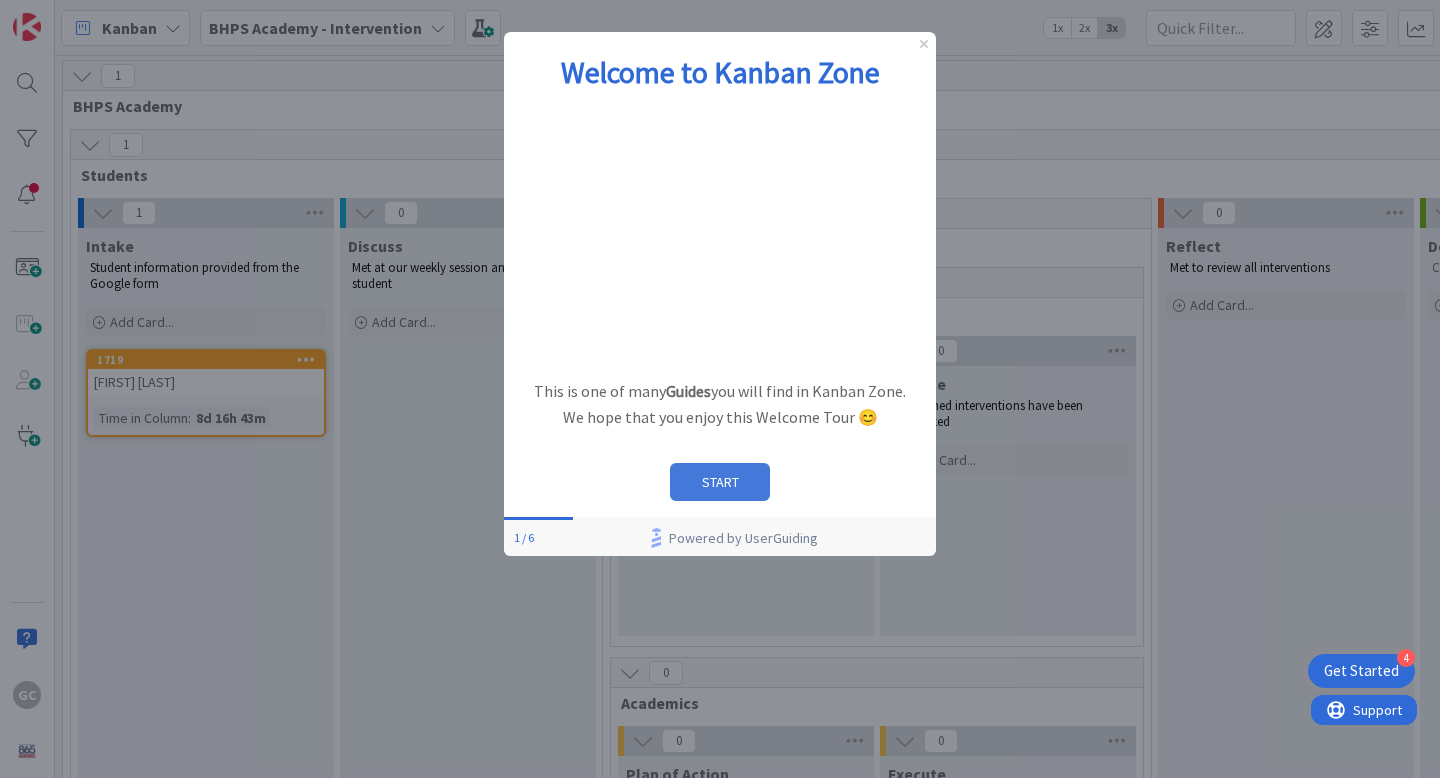 click on "START" at bounding box center [720, 482] 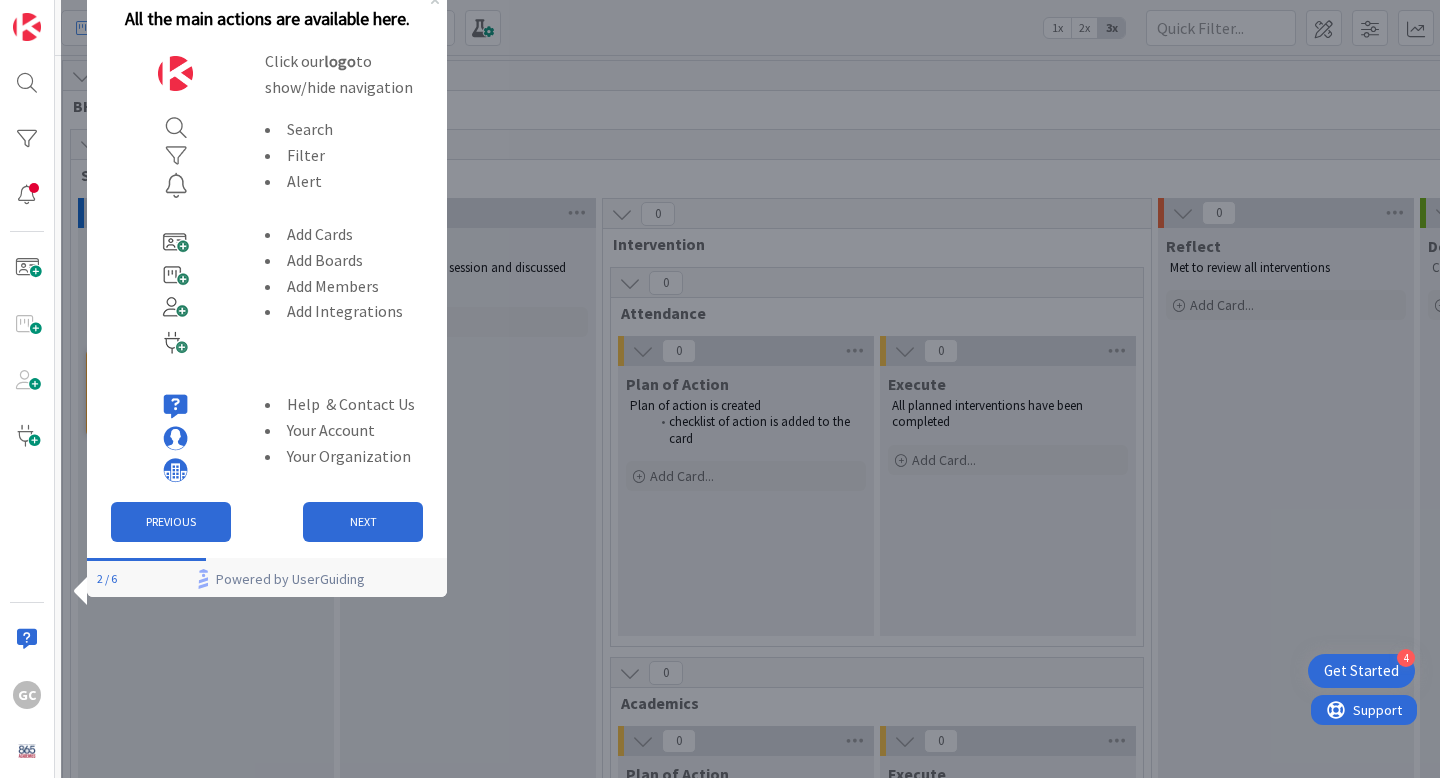 scroll, scrollTop: 0, scrollLeft: 0, axis: both 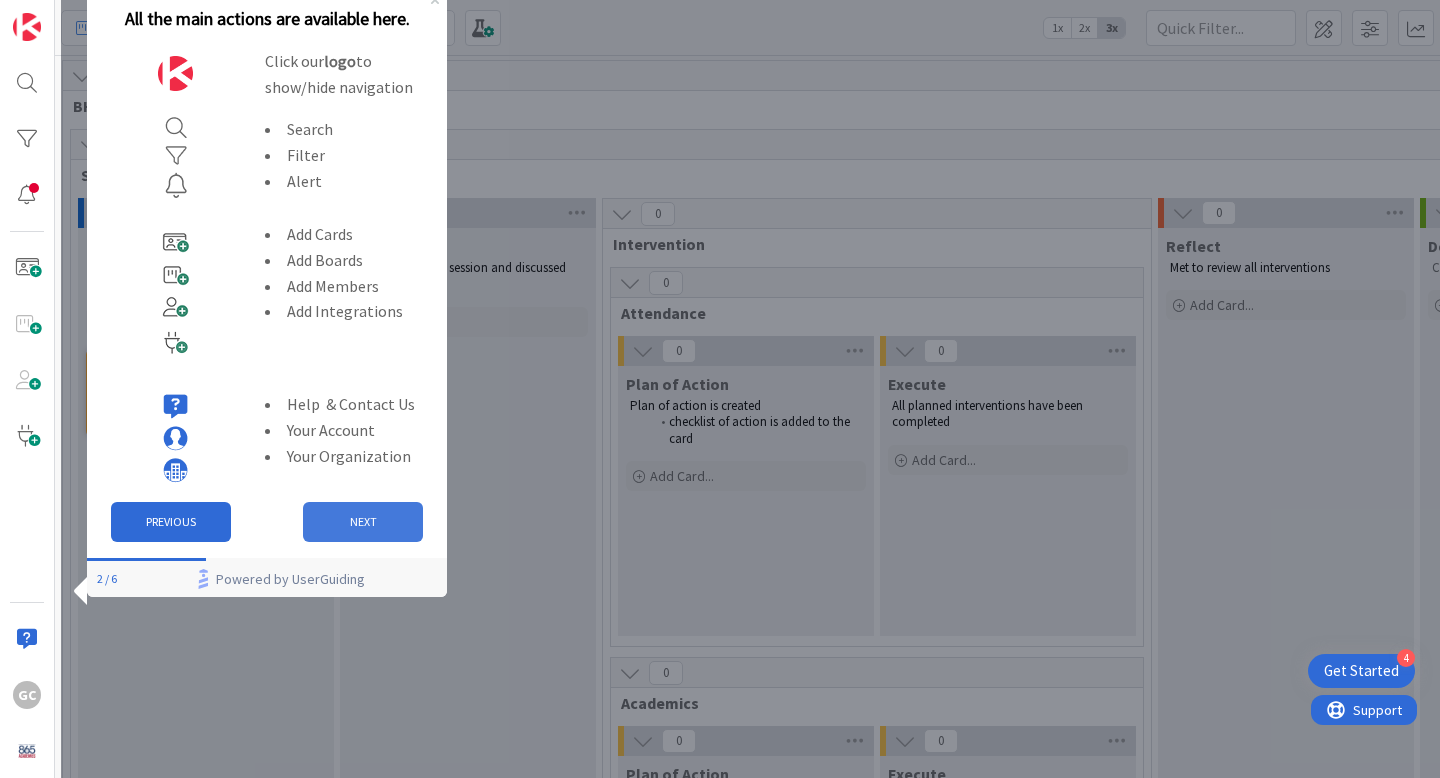 click on "NEXT" at bounding box center [363, 522] 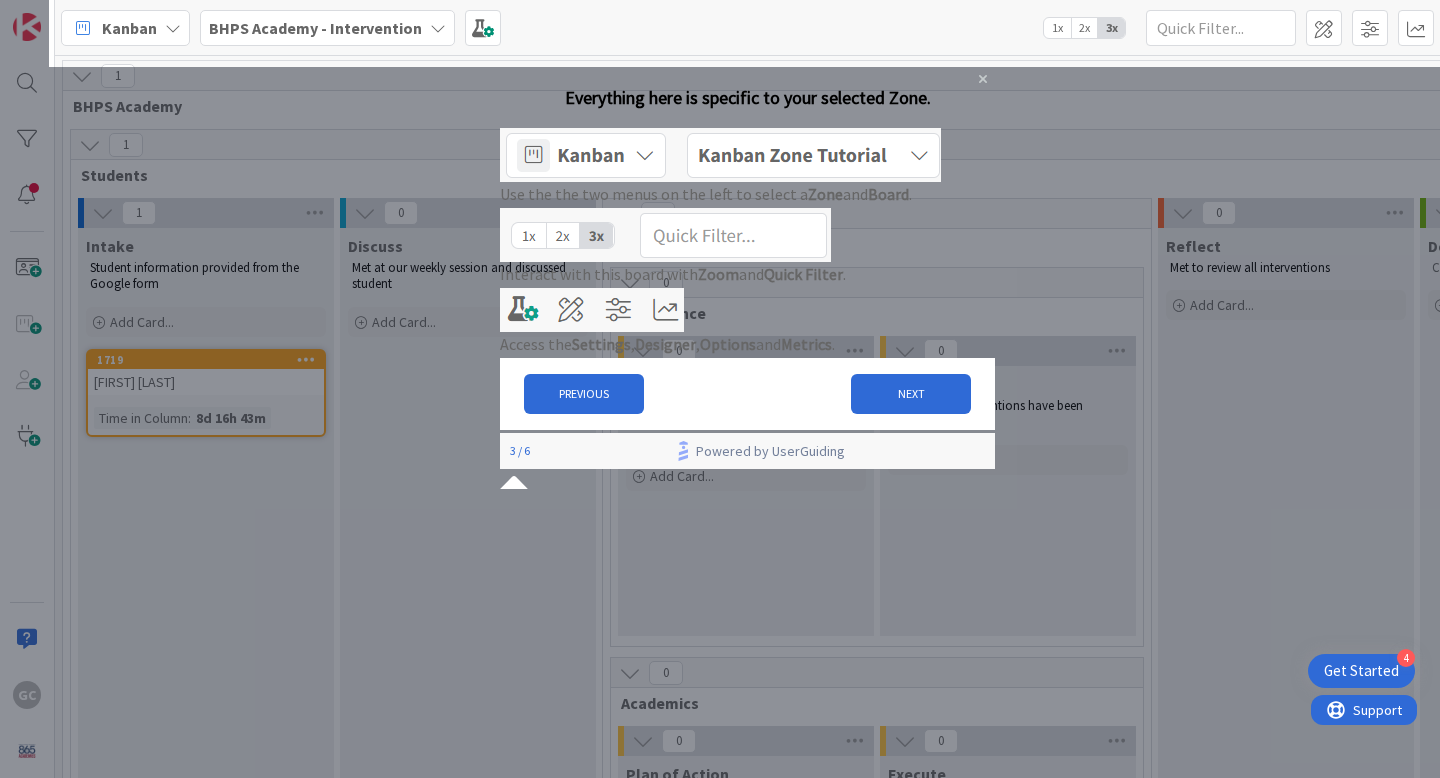 scroll, scrollTop: 0, scrollLeft: 0, axis: both 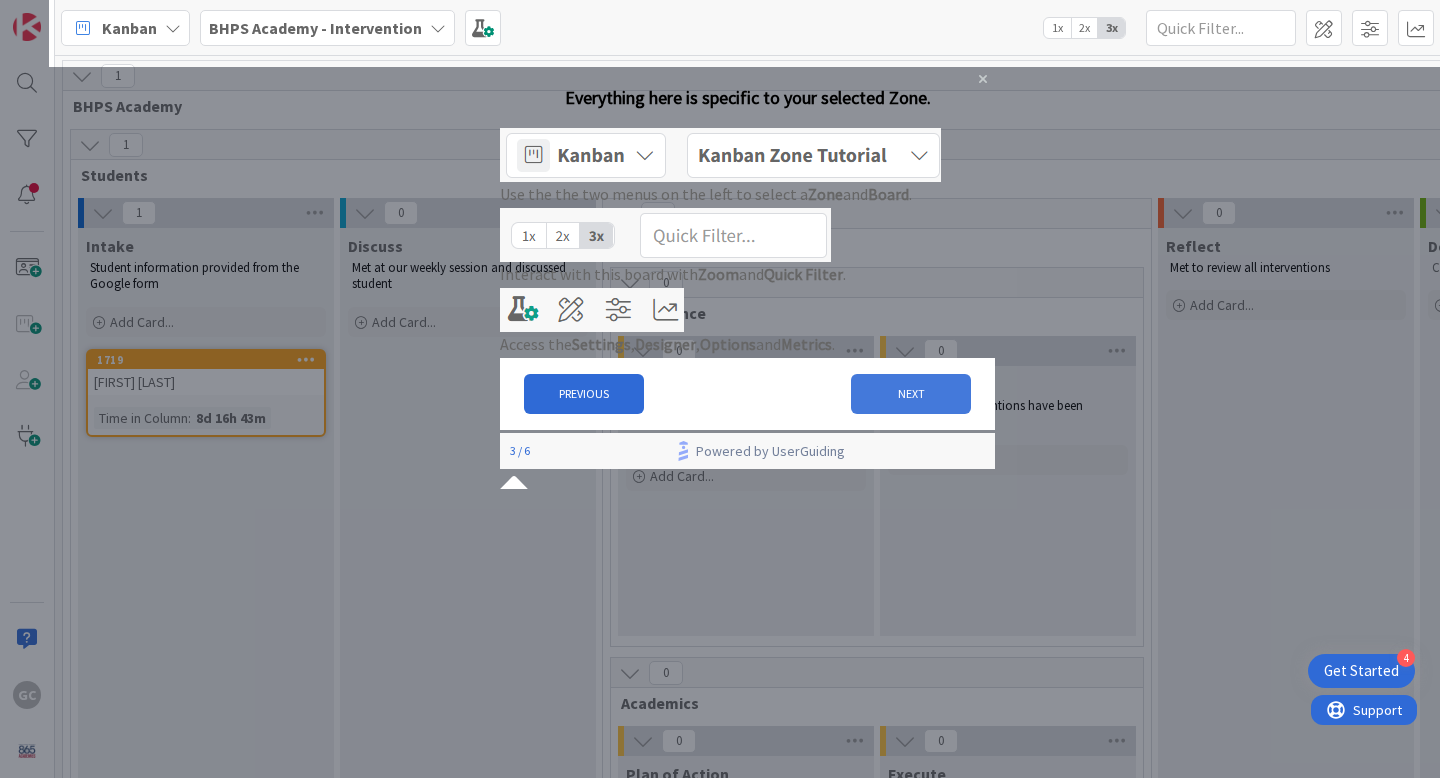 click on "NEXT" at bounding box center [911, 394] 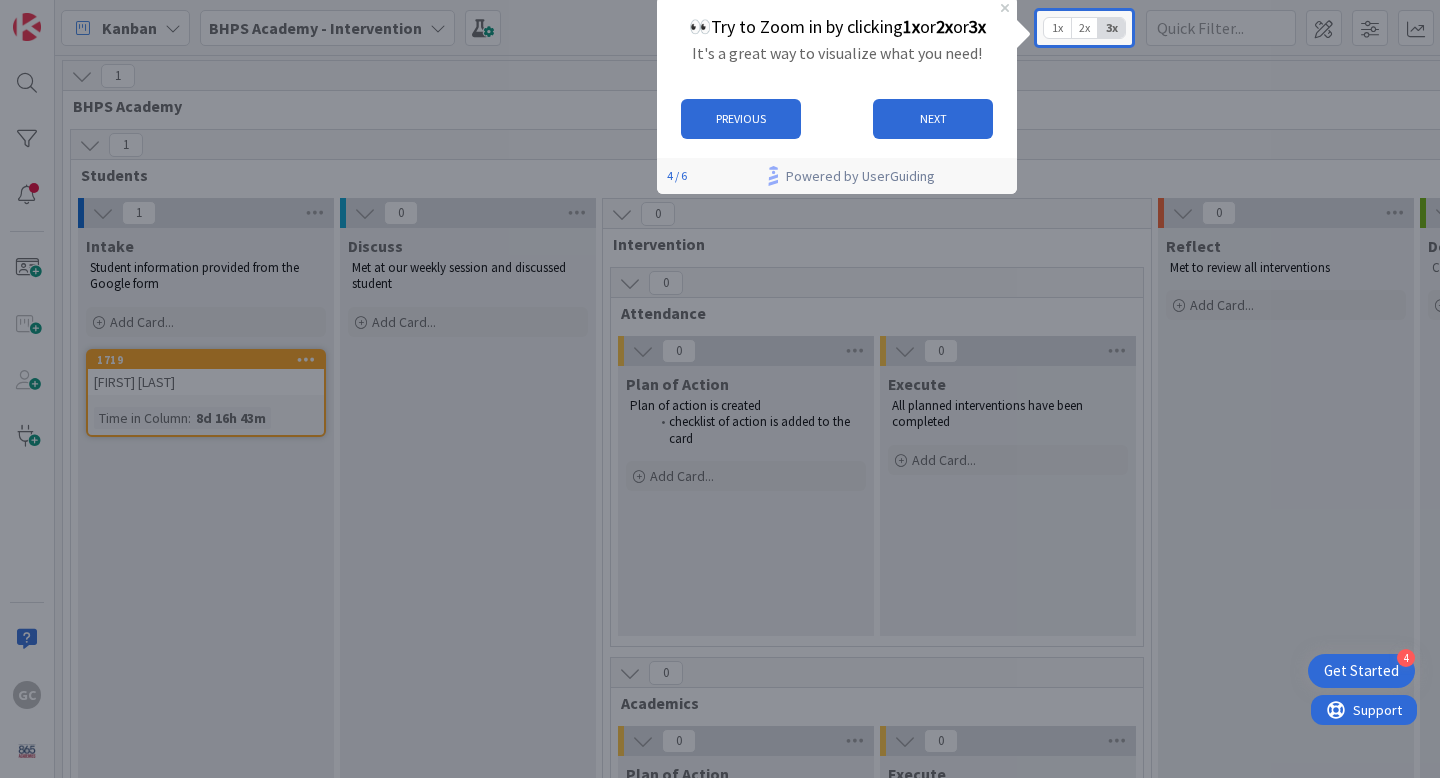 scroll, scrollTop: 0, scrollLeft: 0, axis: both 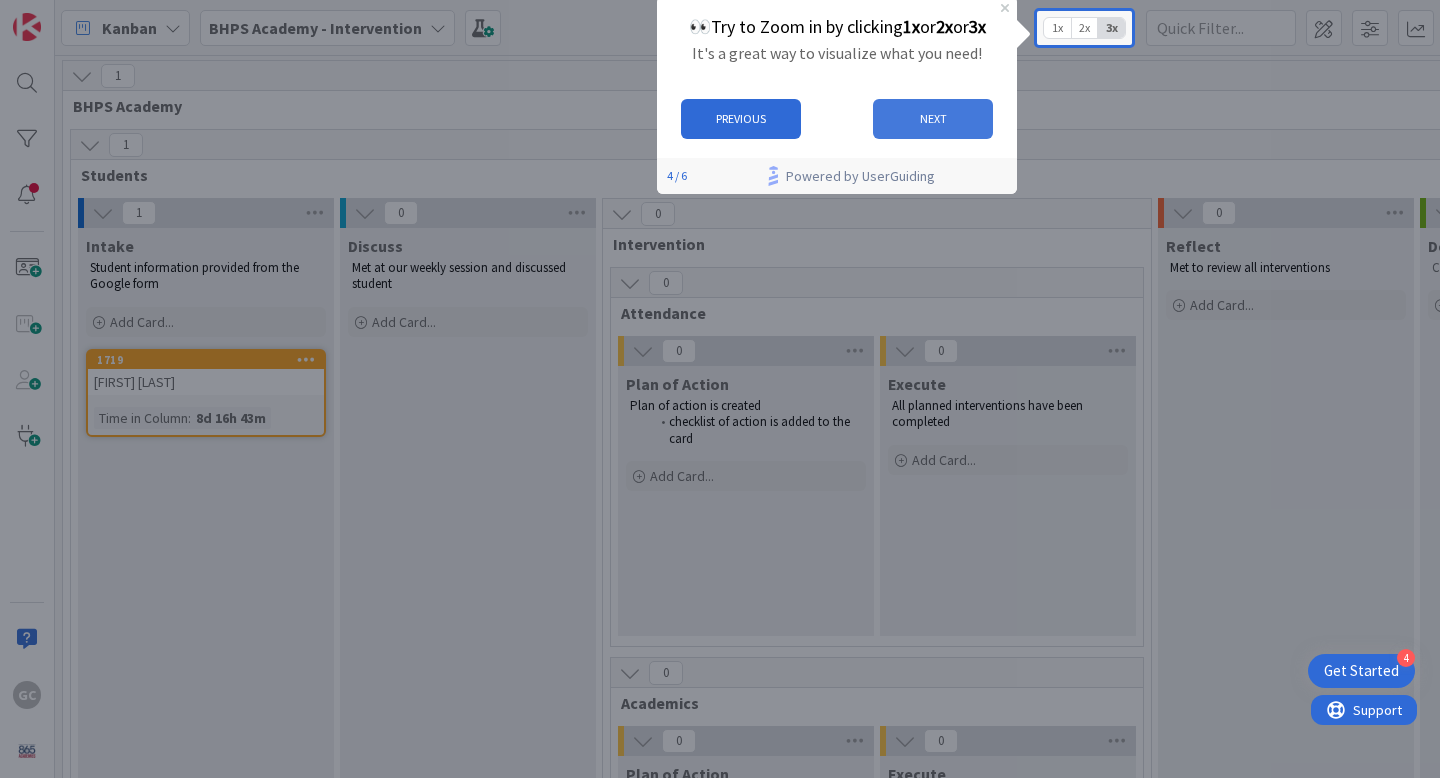 click on "NEXT" at bounding box center [933, 119] 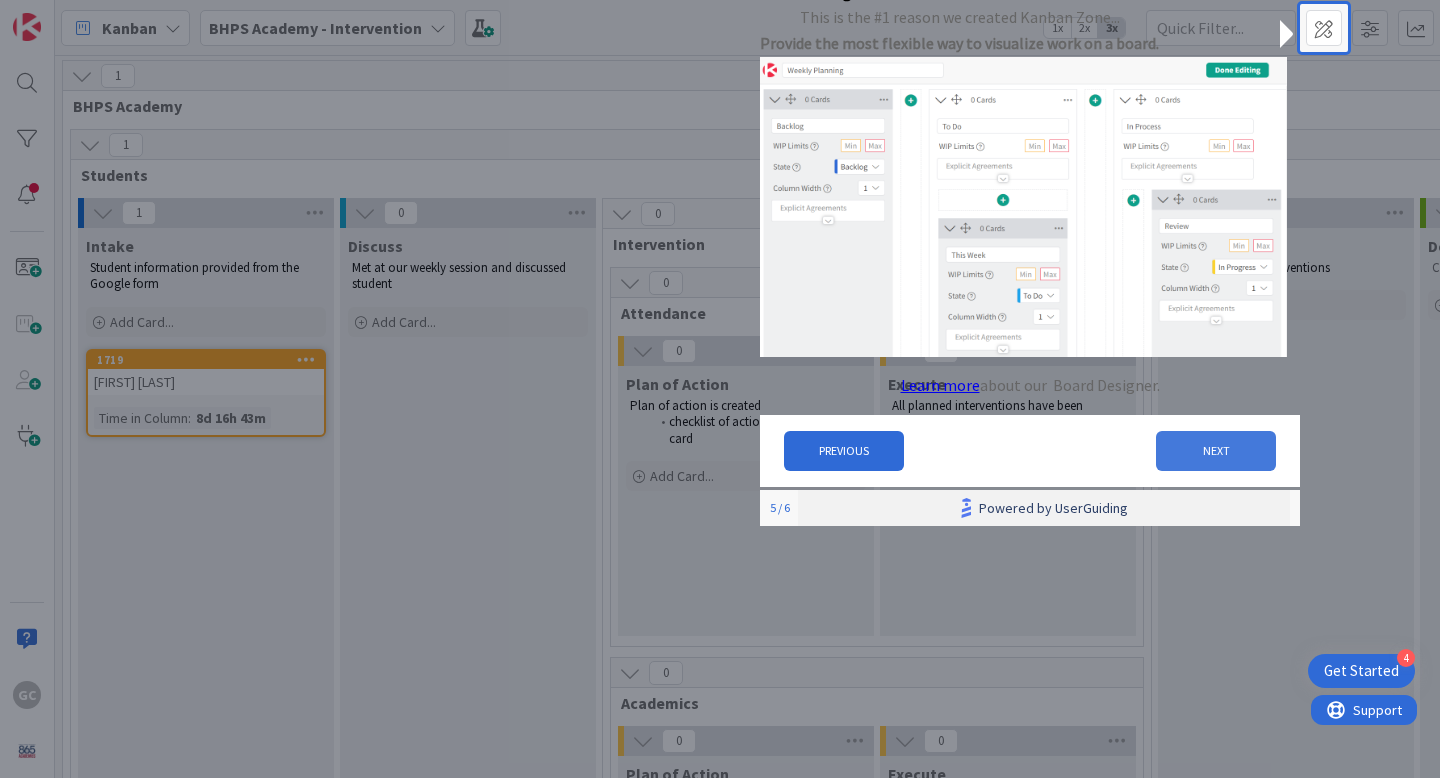 scroll, scrollTop: 0, scrollLeft: 0, axis: both 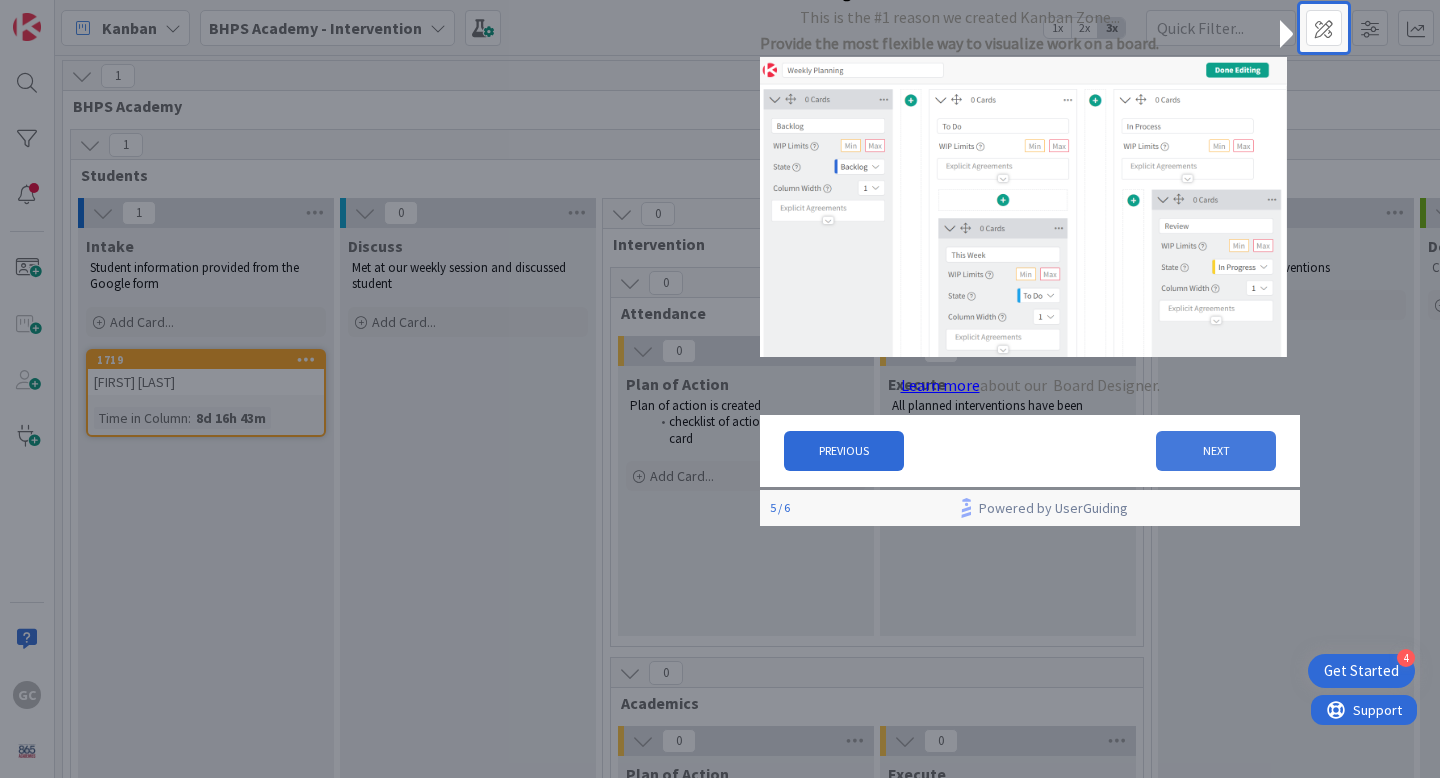 click on "NEXT" at bounding box center (1216, 451) 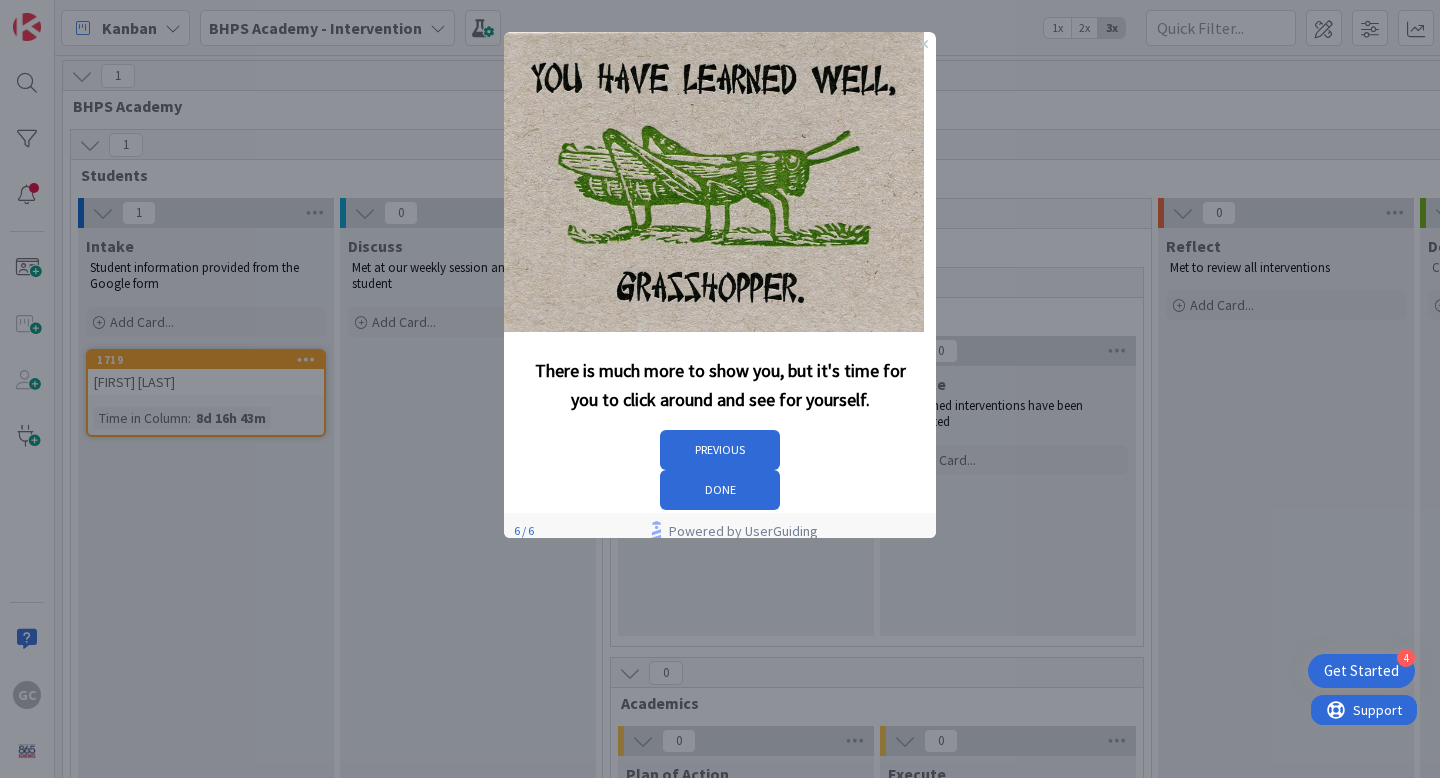scroll, scrollTop: 0, scrollLeft: 0, axis: both 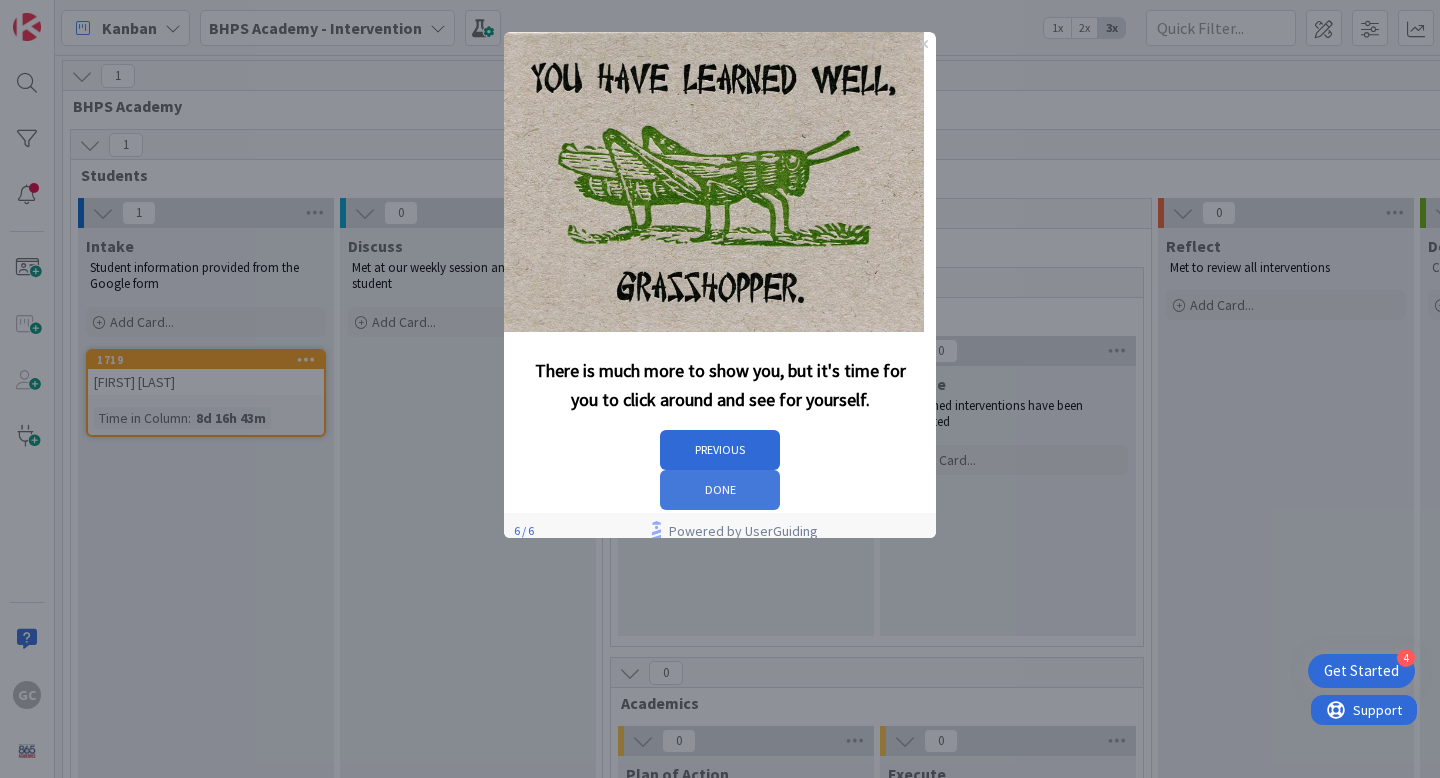 drag, startPoint x: 841, startPoint y: 465, endPoint x: 1345, endPoint y: 496, distance: 504.95248 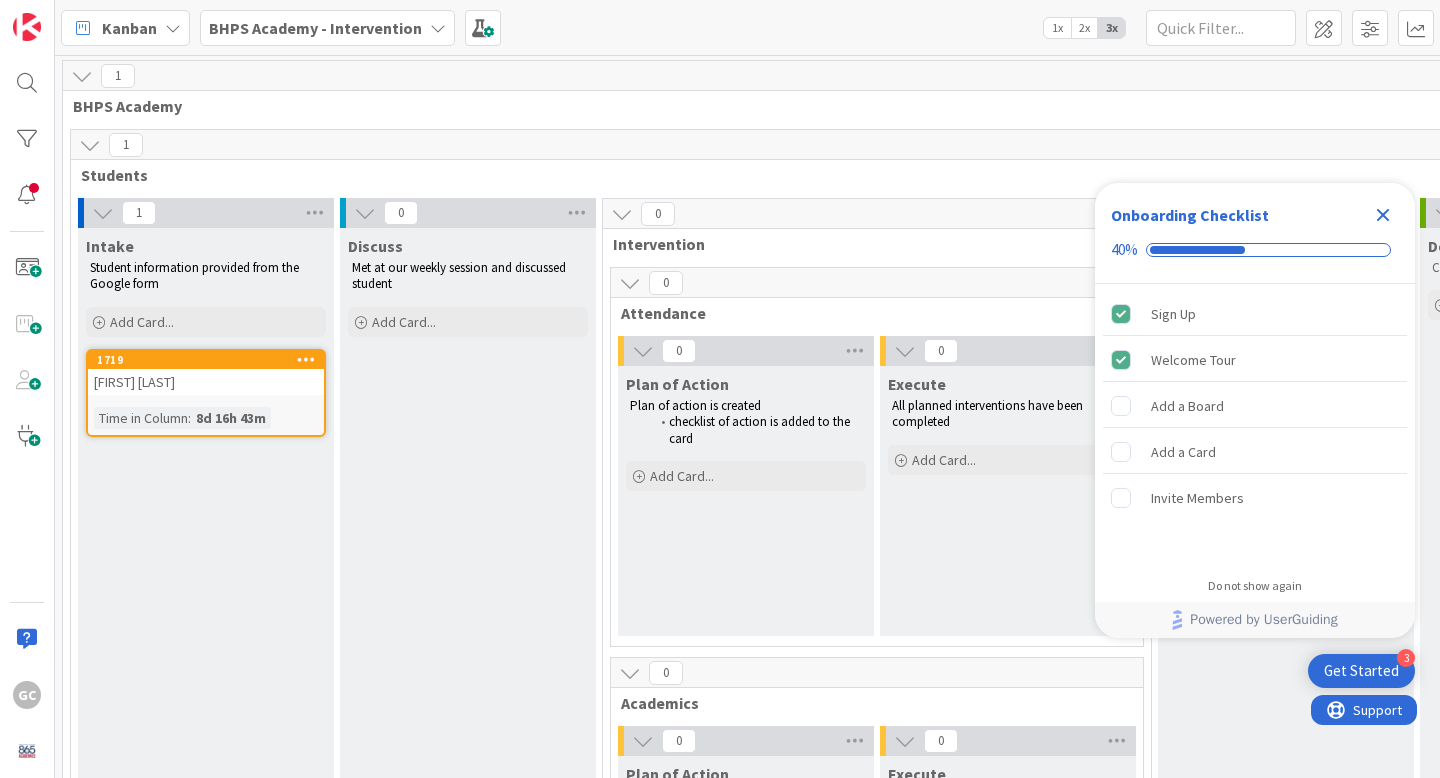 scroll, scrollTop: 0, scrollLeft: 0, axis: both 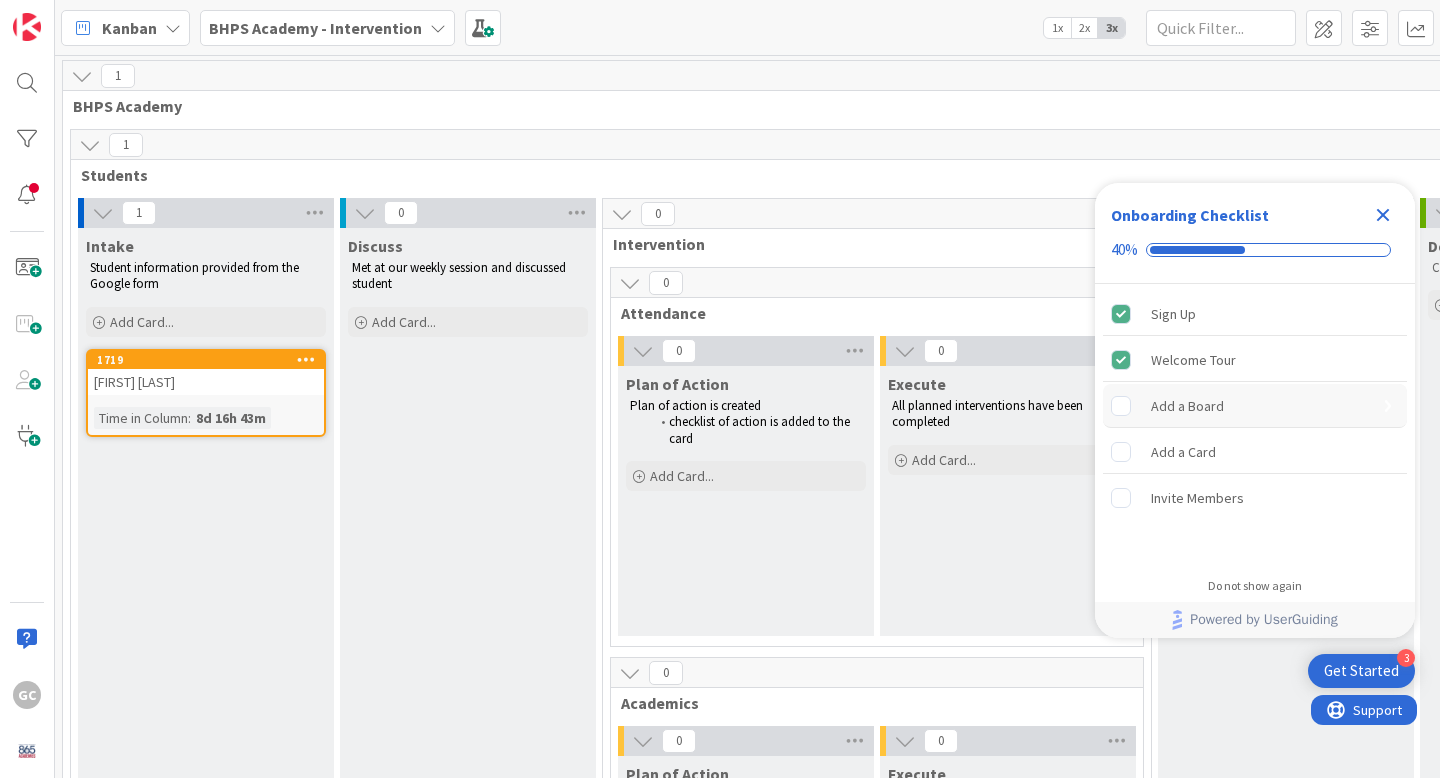 click 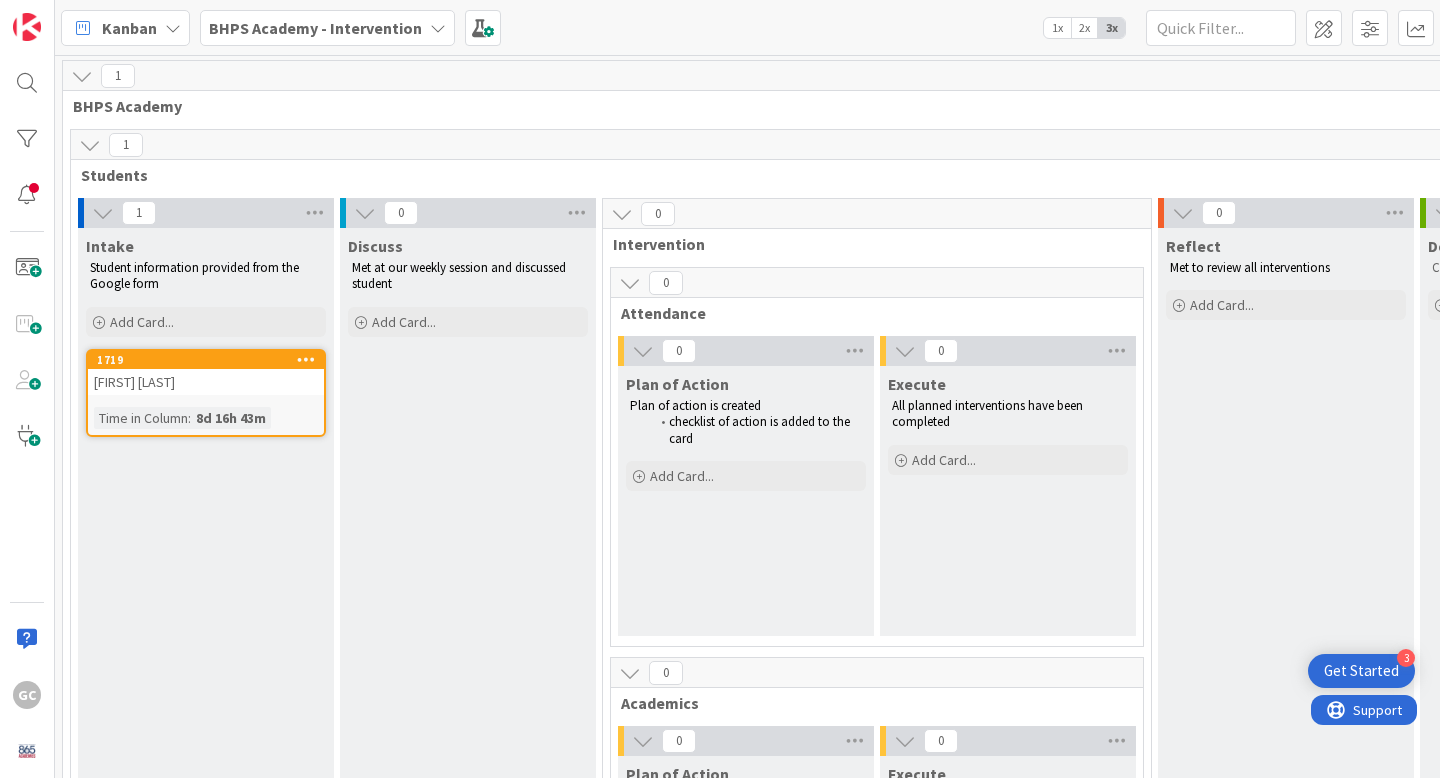 scroll, scrollTop: 0, scrollLeft: 0, axis: both 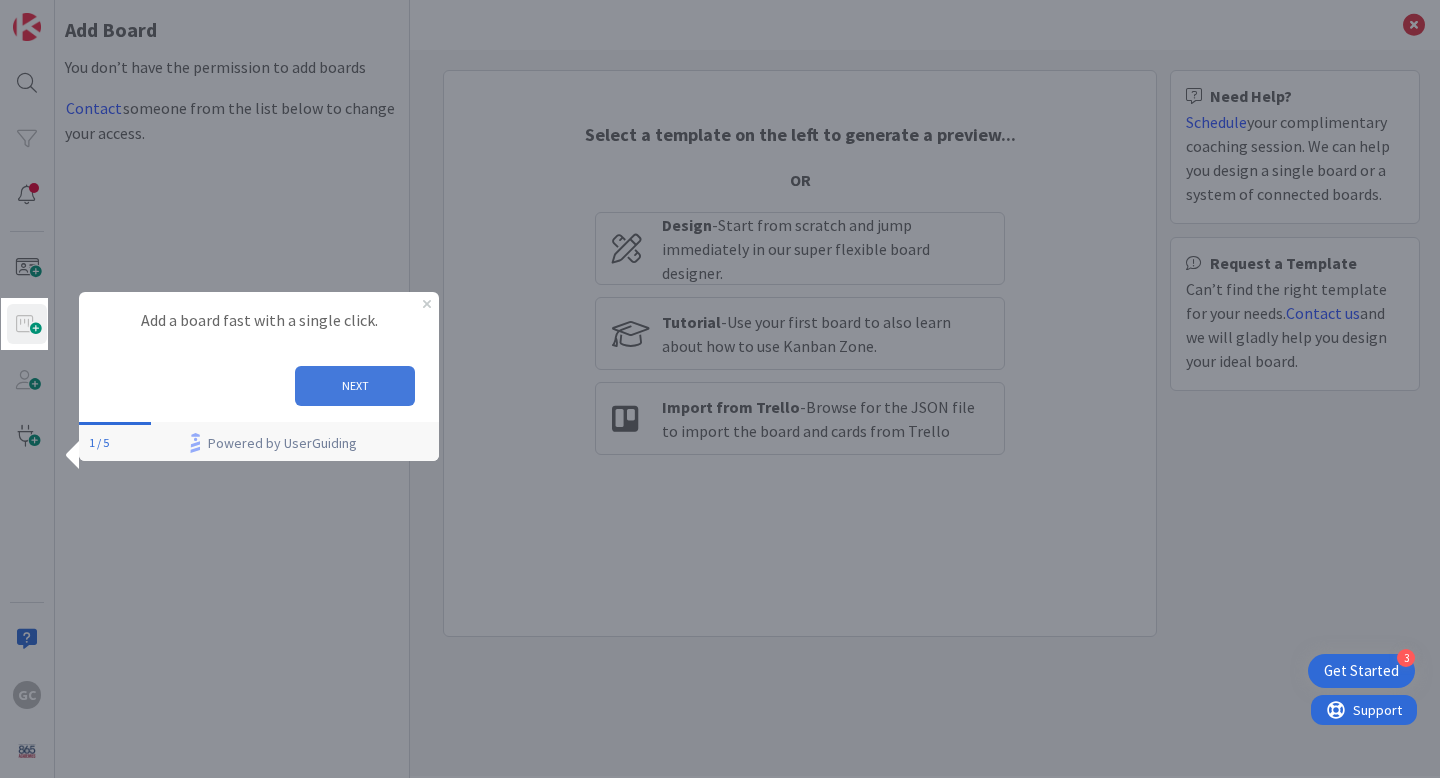 click on "NEXT" at bounding box center [355, 386] 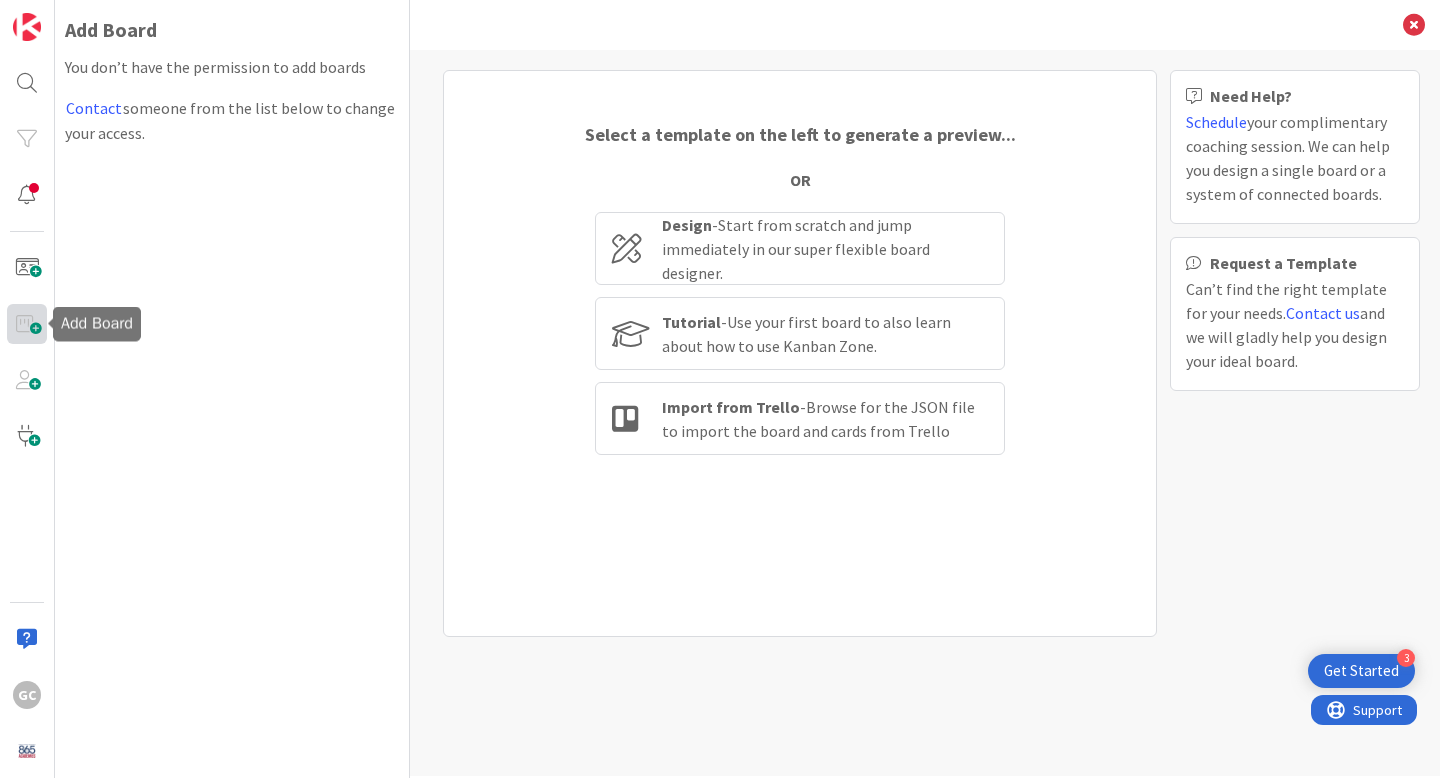 scroll, scrollTop: 0, scrollLeft: 0, axis: both 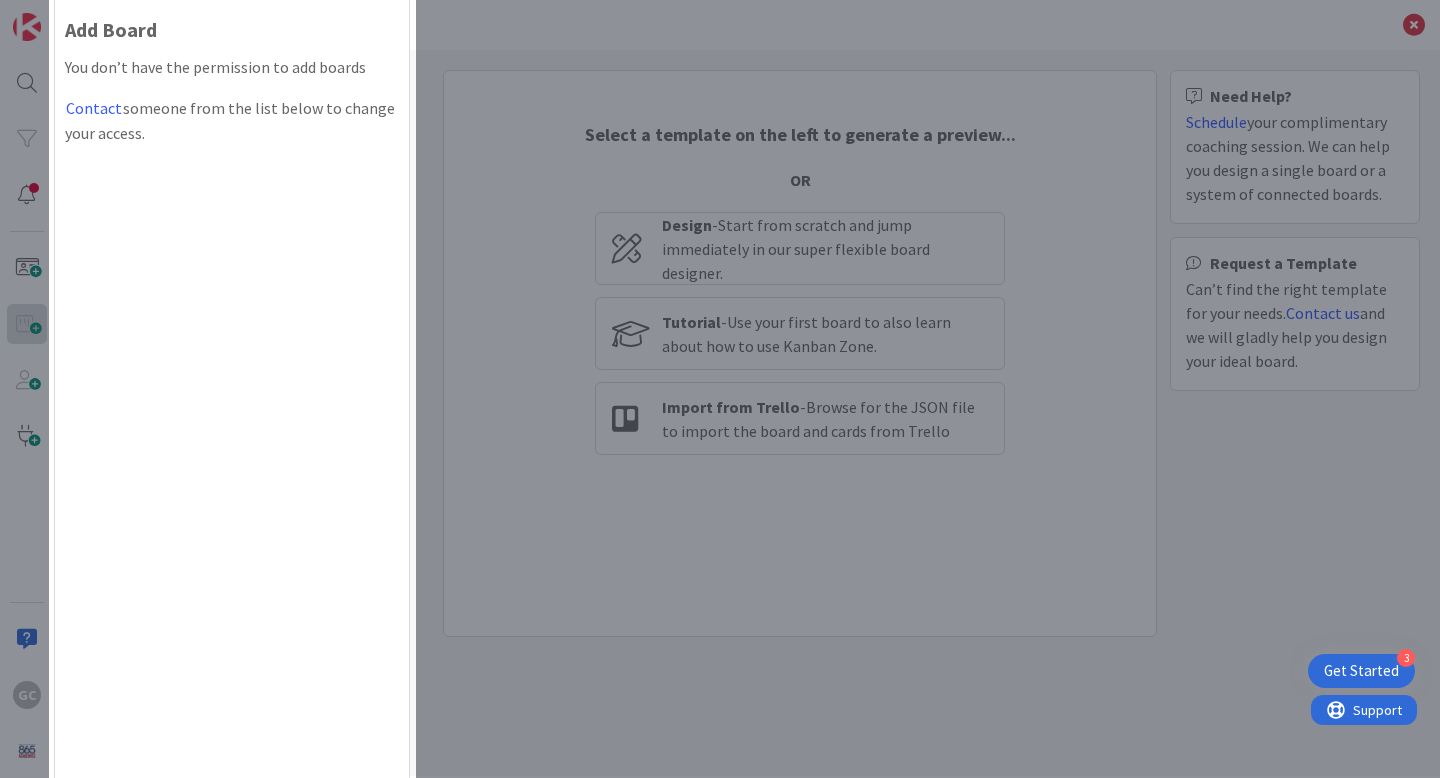 click at bounding box center [24, 389] 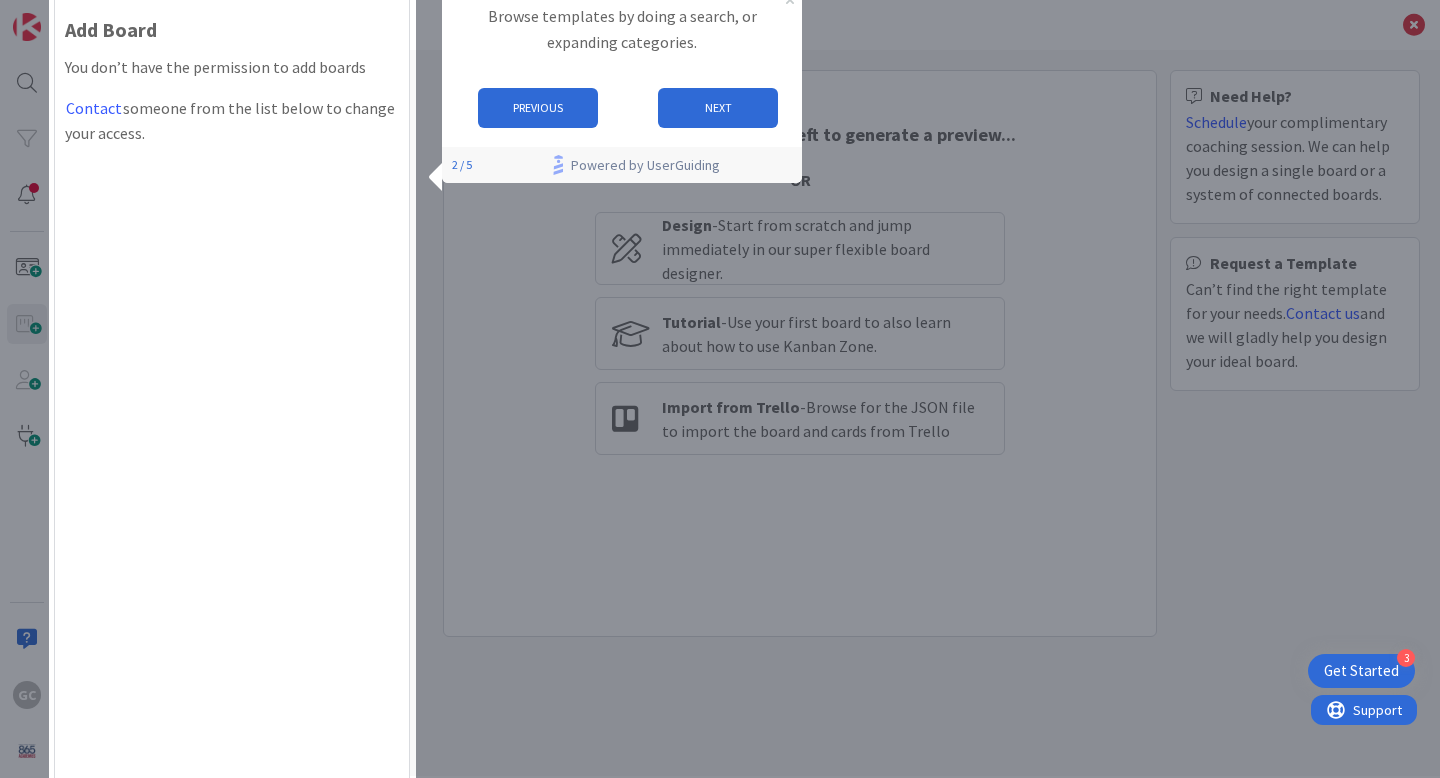 scroll, scrollTop: 0, scrollLeft: 0, axis: both 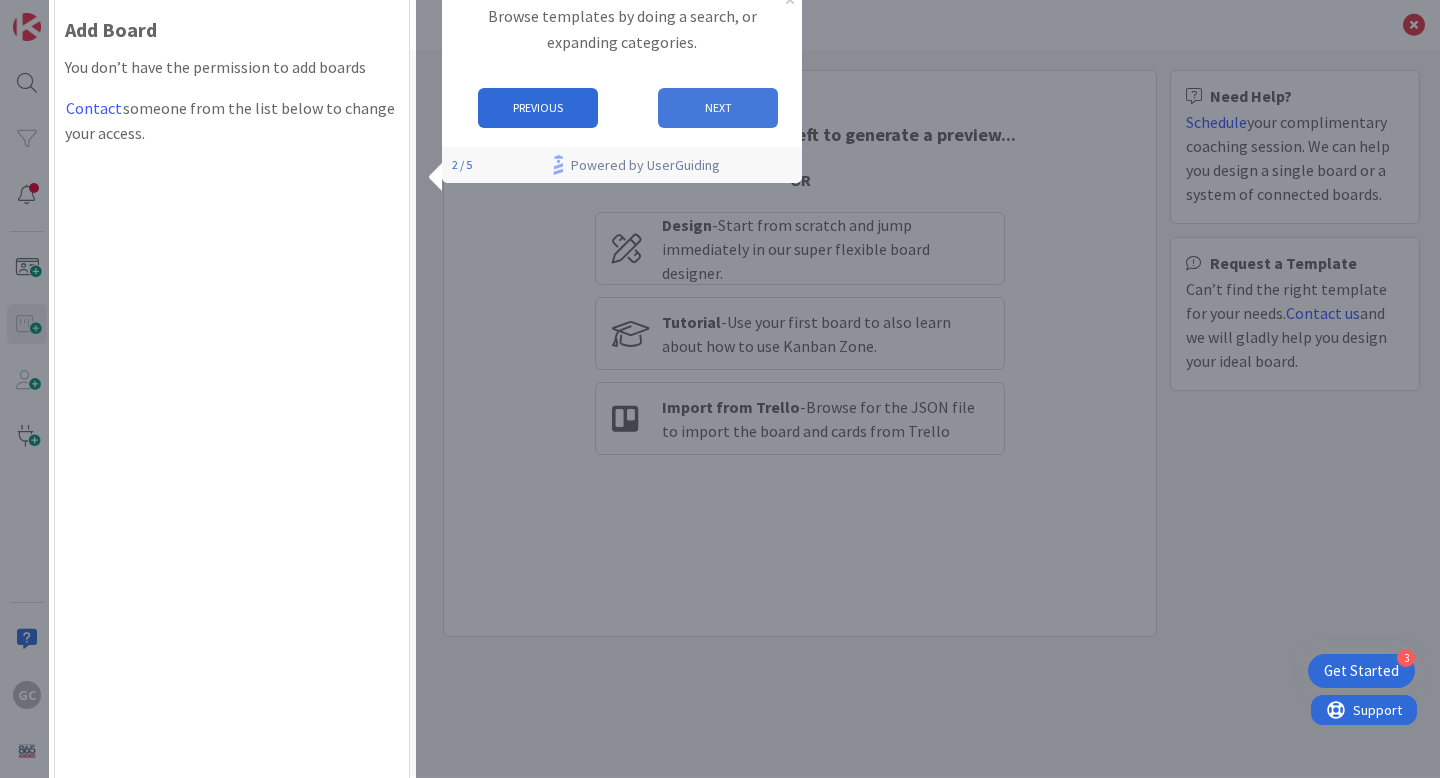 drag, startPoint x: 730, startPoint y: 100, endPoint x: 1152, endPoint y: 68, distance: 423.21152 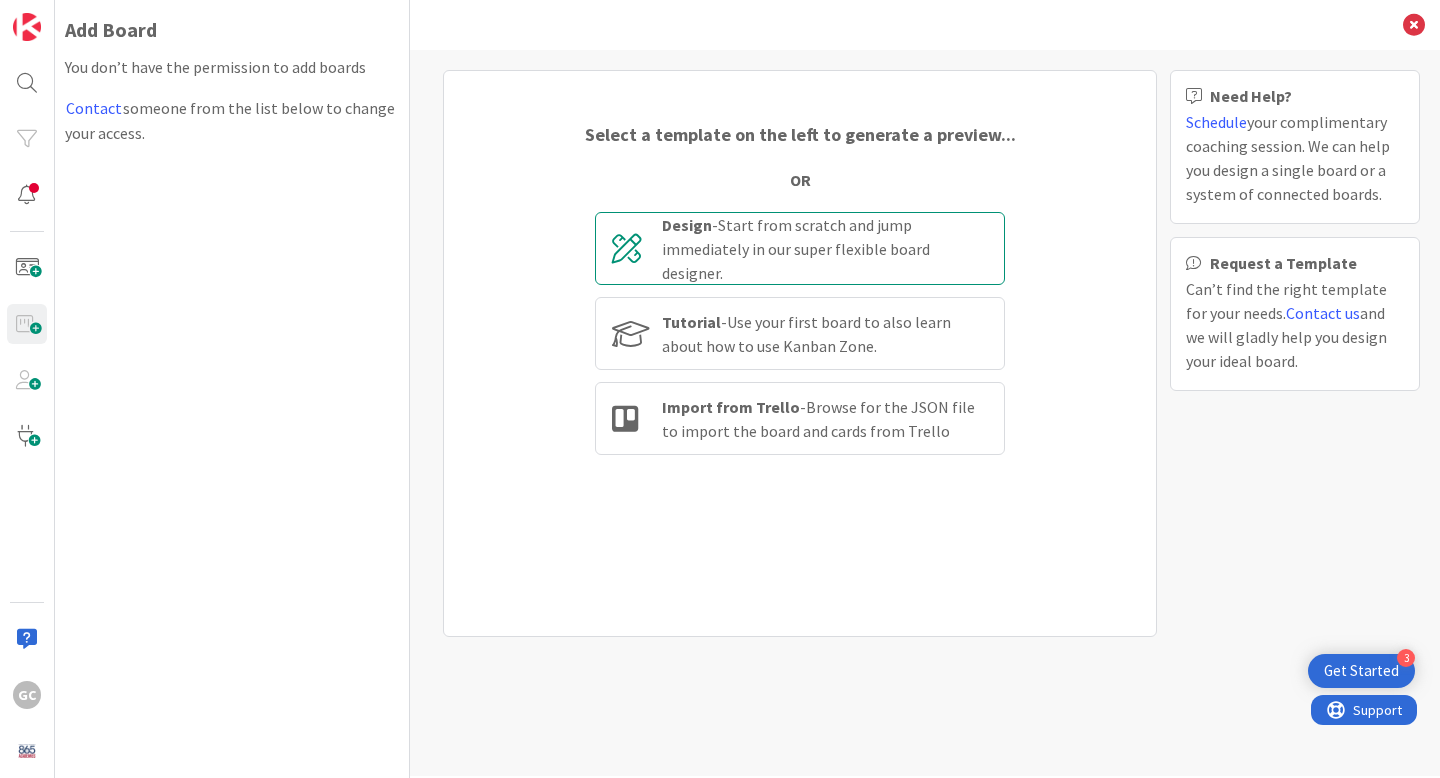 scroll, scrollTop: 0, scrollLeft: 0, axis: both 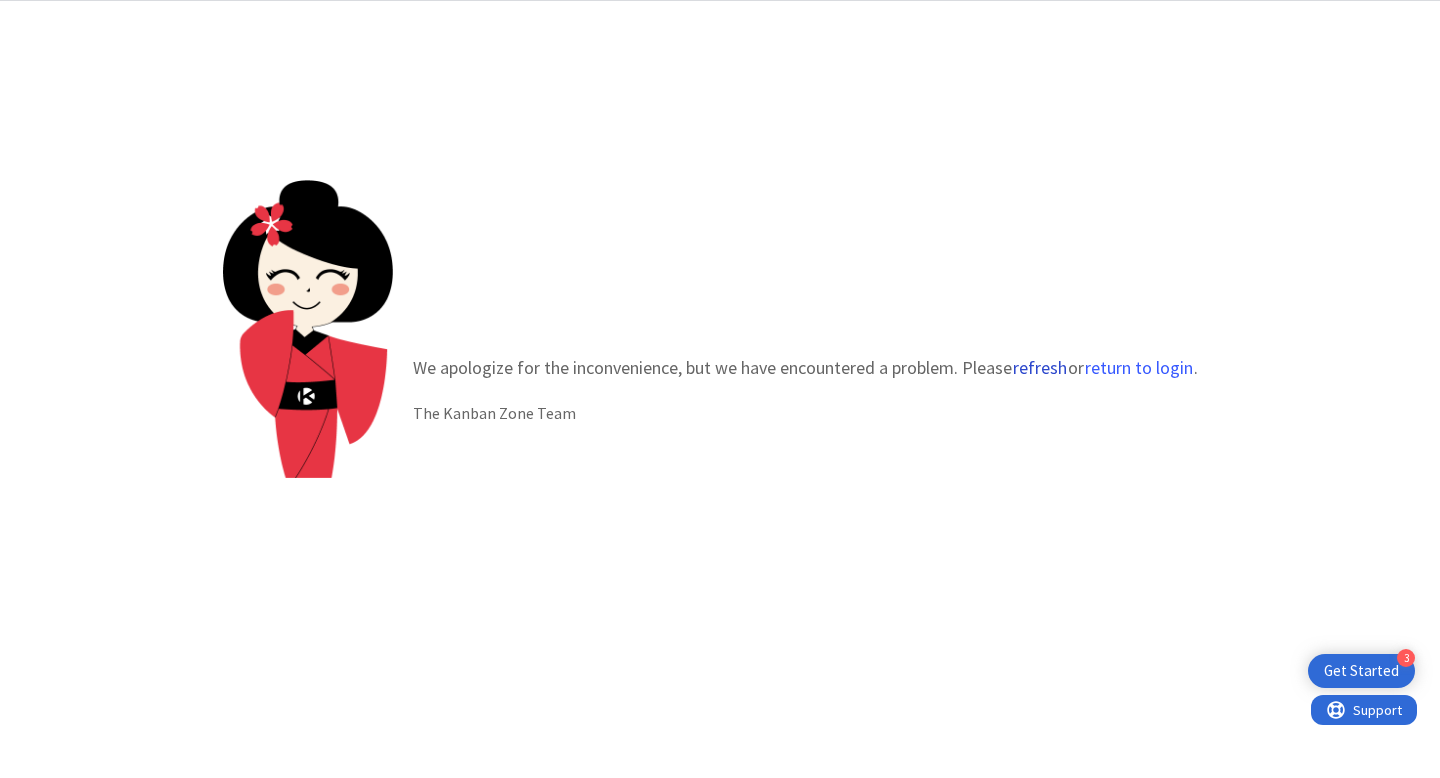 click on "refresh" at bounding box center (1040, 368) 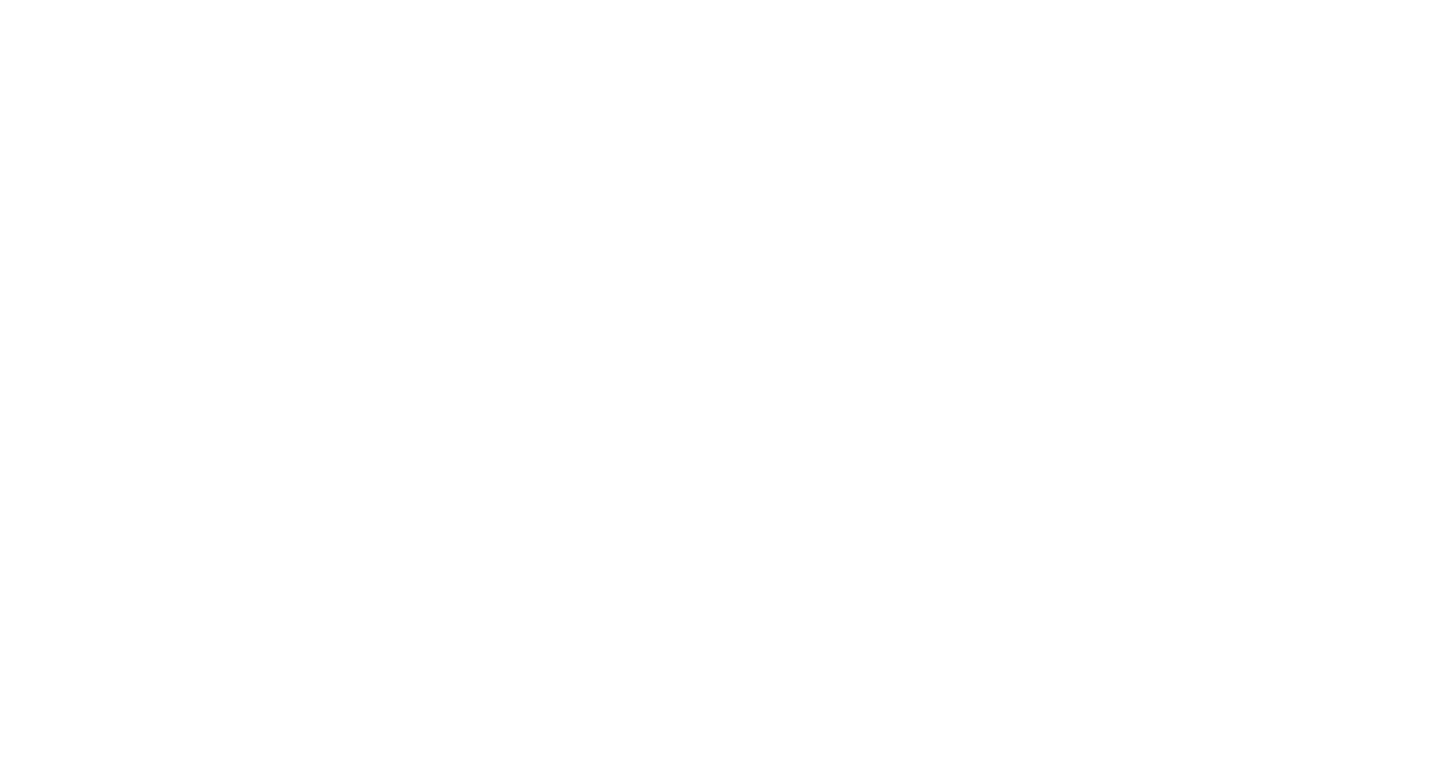 scroll, scrollTop: 0, scrollLeft: 0, axis: both 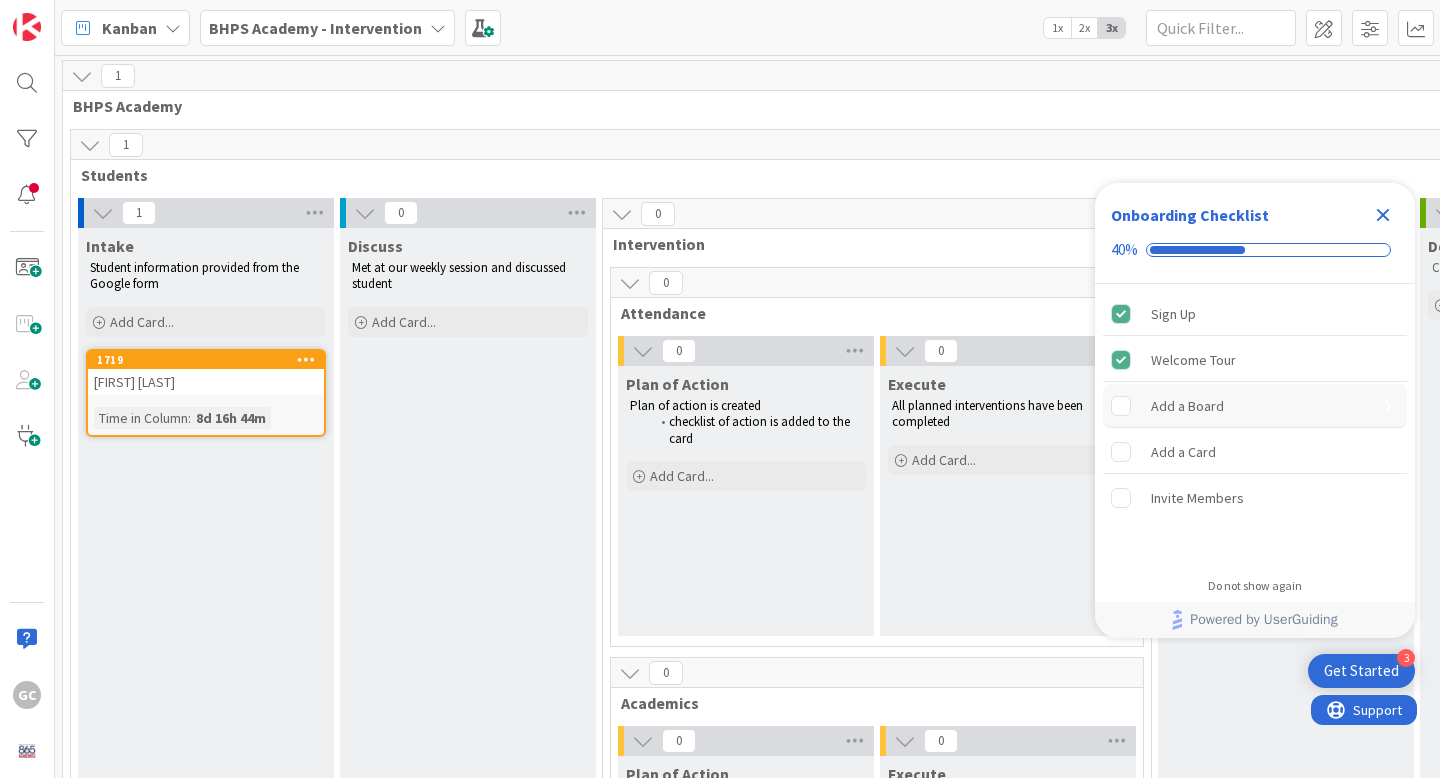click at bounding box center [1131, 406] 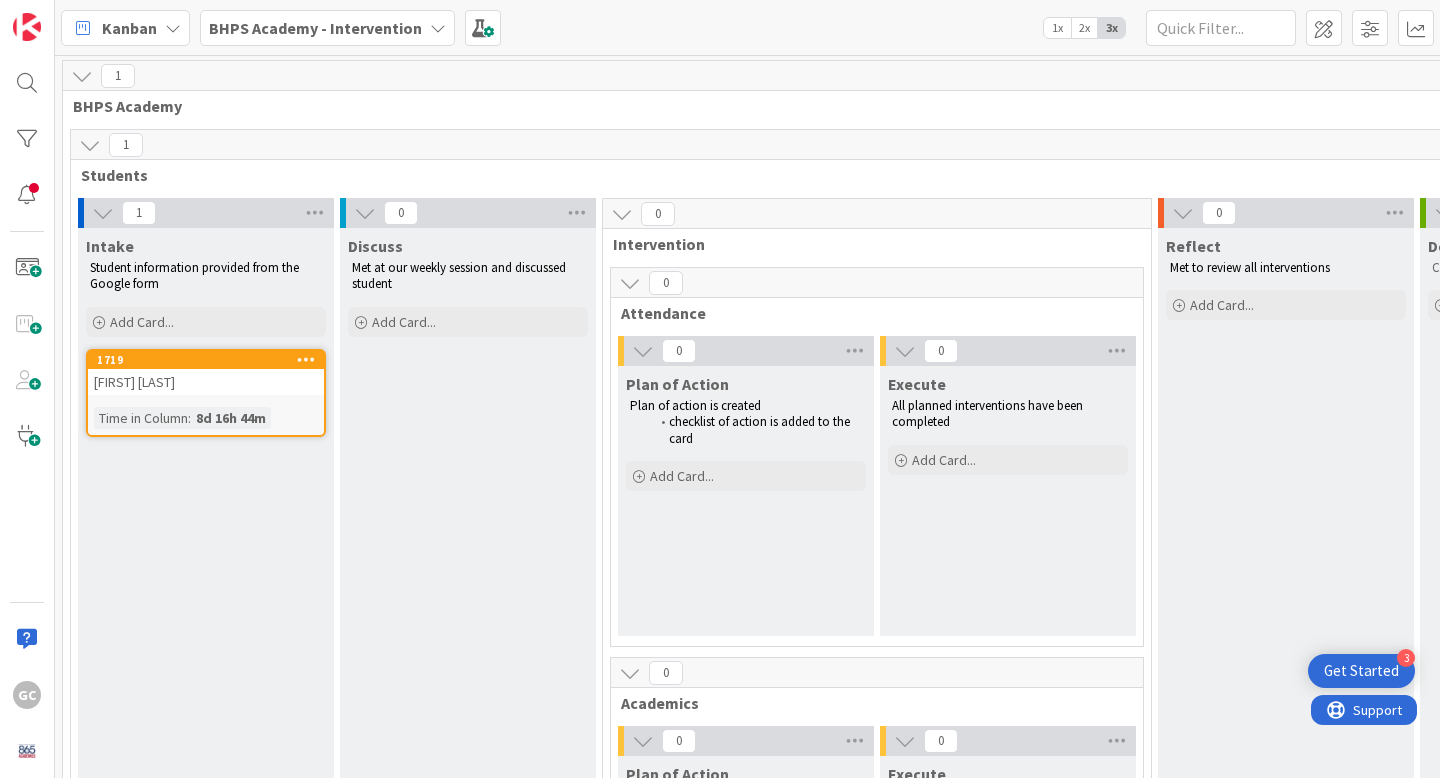 scroll, scrollTop: 0, scrollLeft: 0, axis: both 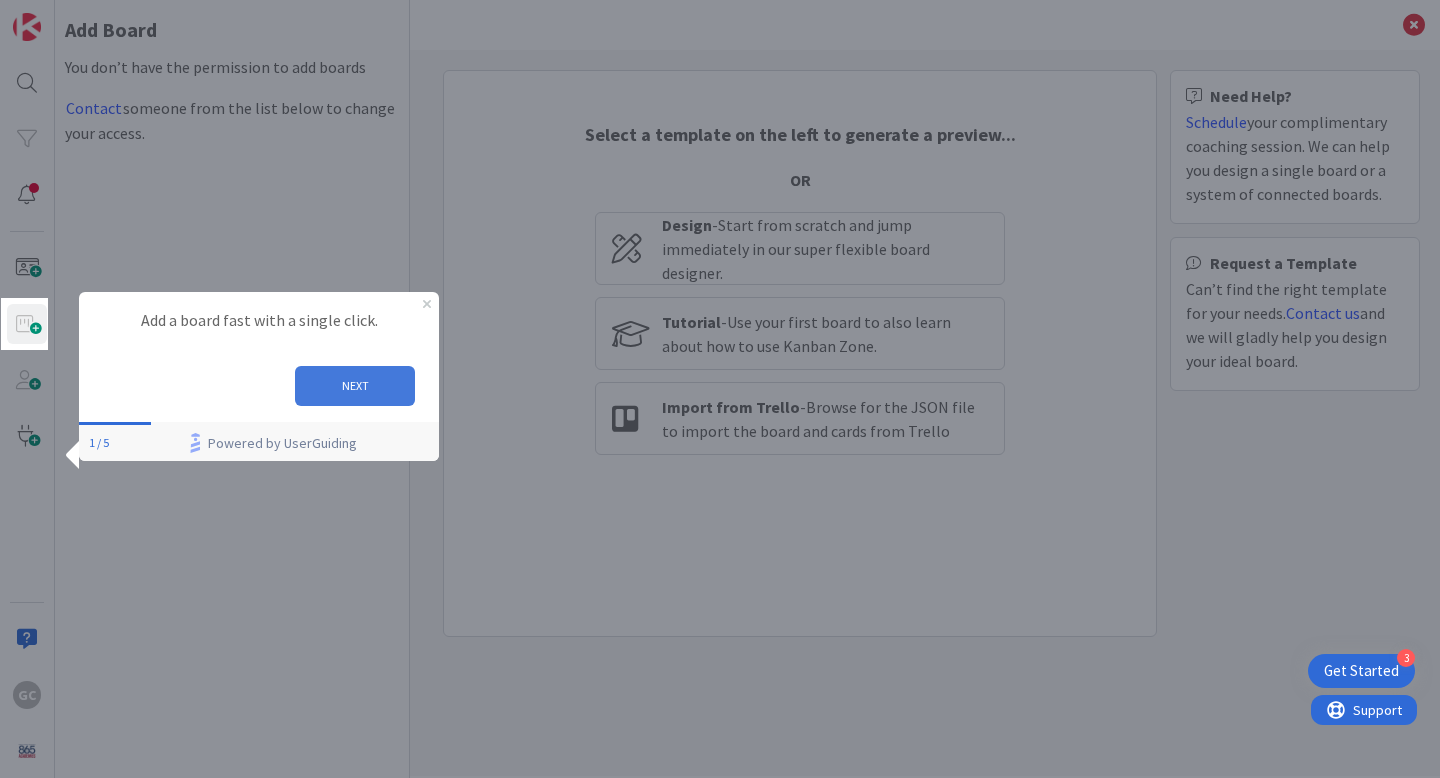 click on "NEXT" at bounding box center [355, 386] 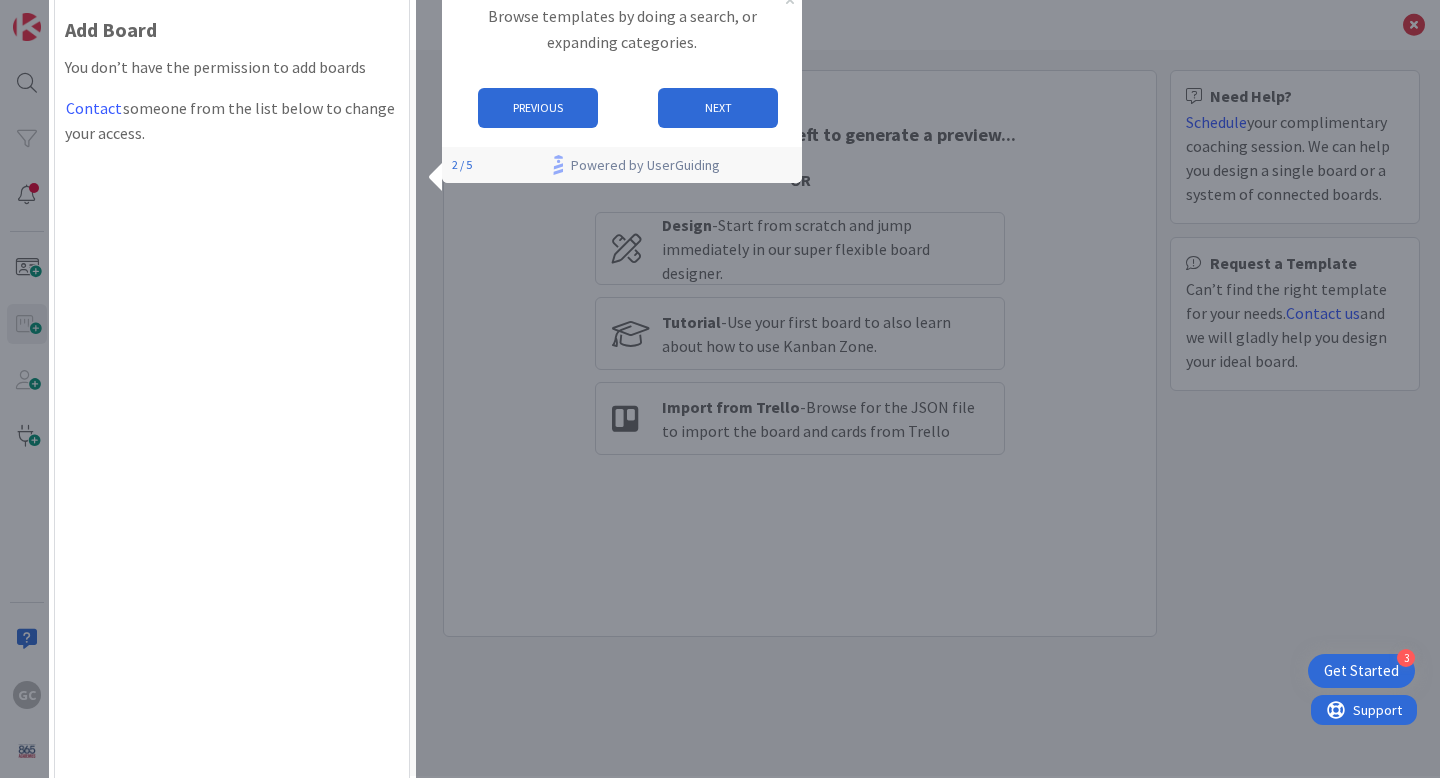 scroll, scrollTop: 0, scrollLeft: 0, axis: both 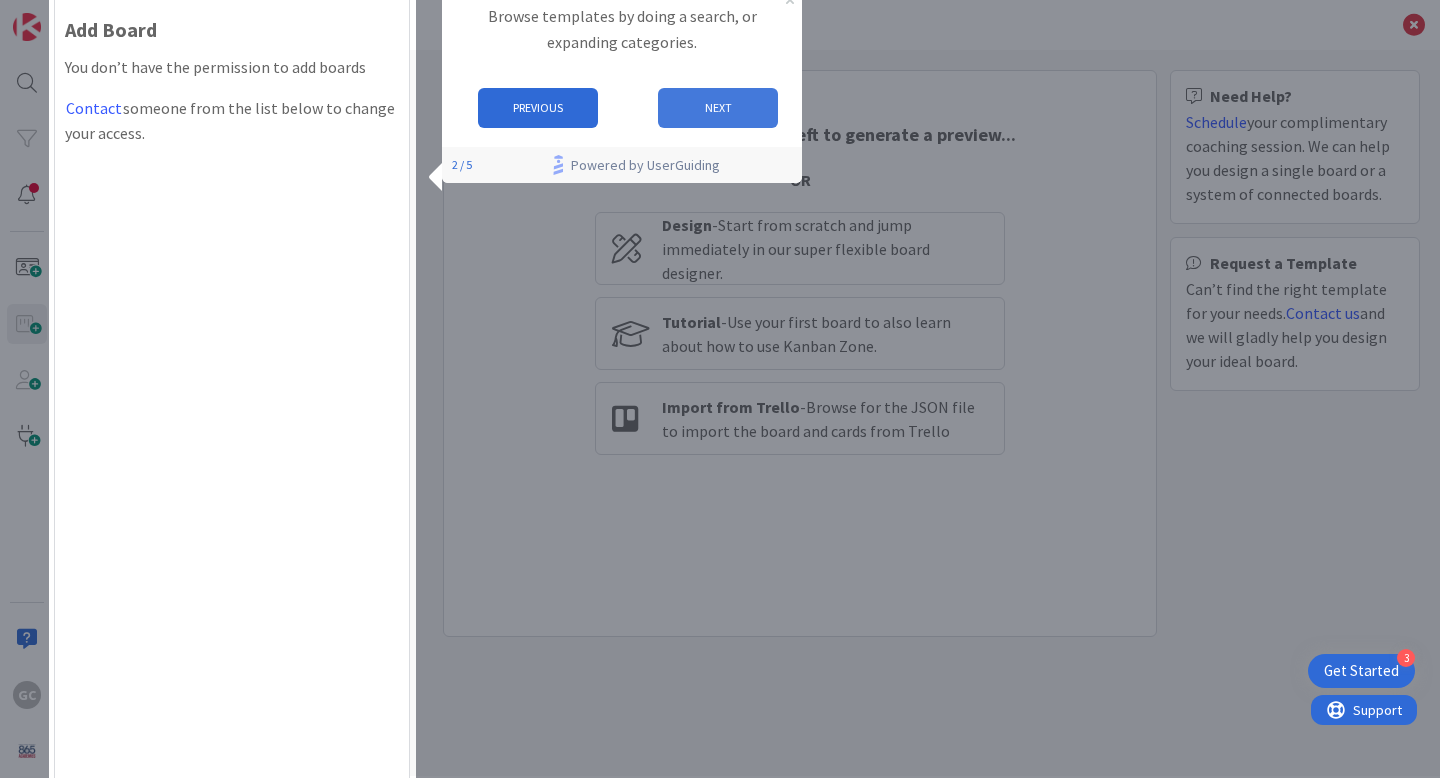 click on "NEXT" at bounding box center (718, 108) 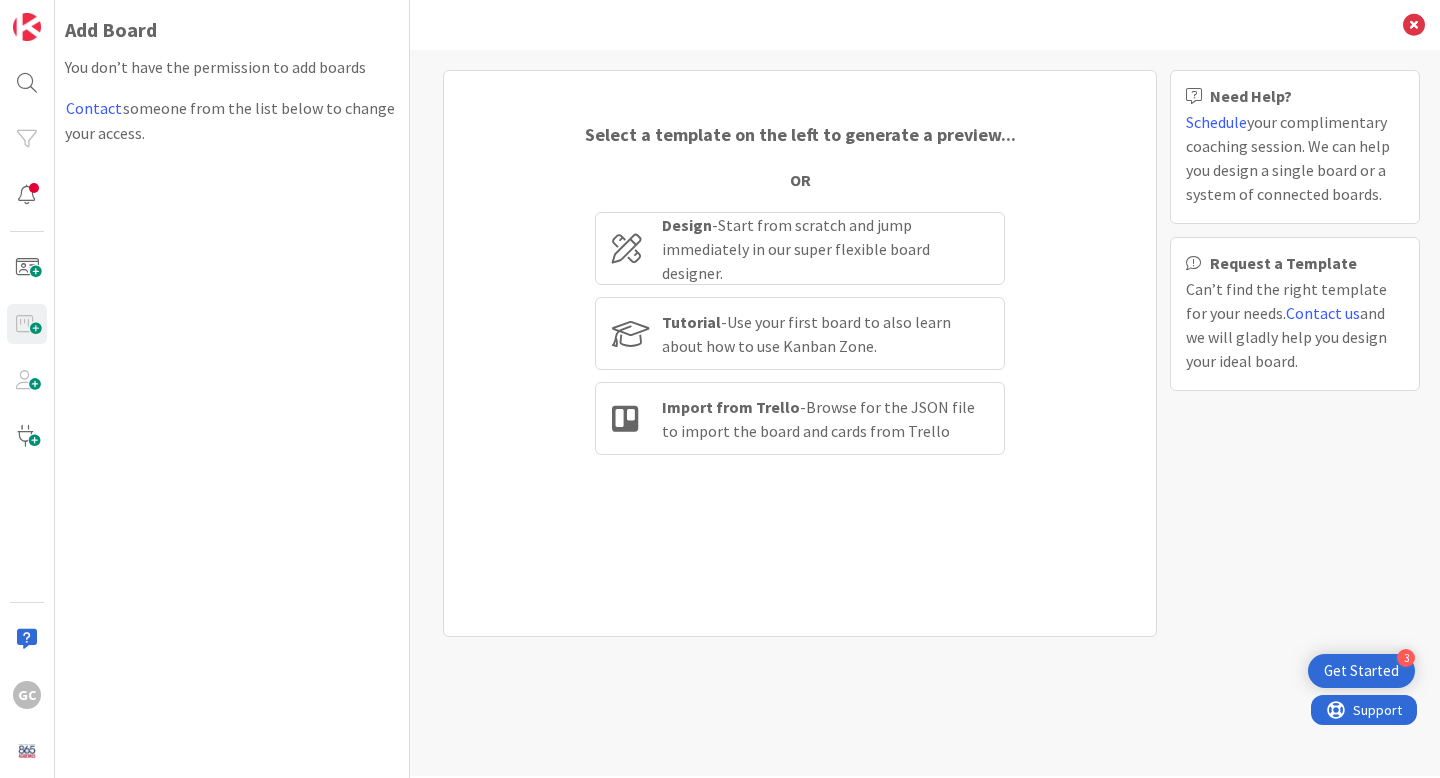 scroll, scrollTop: 0, scrollLeft: 0, axis: both 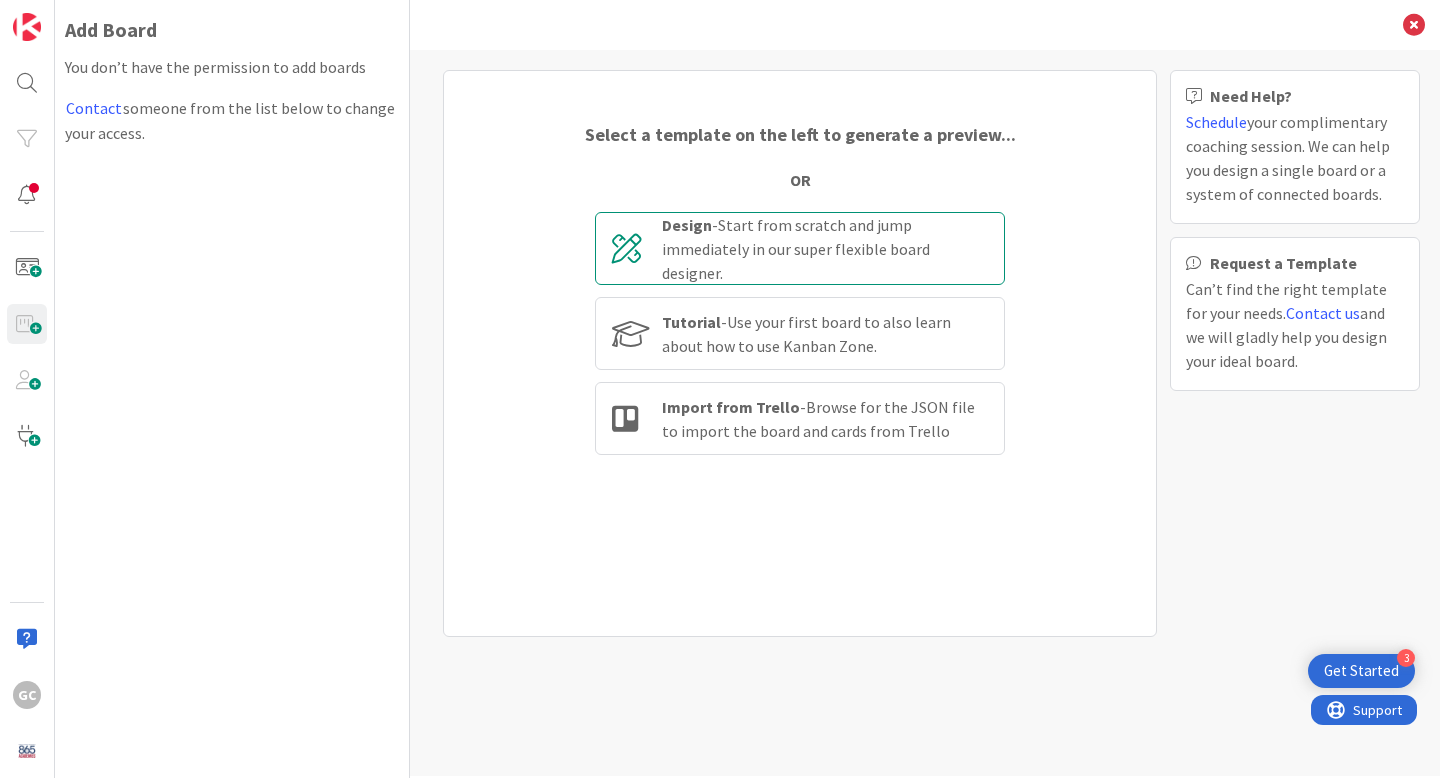 click on "Design  -  Start from scratch and jump immediately in our super flexible board designer." at bounding box center [825, 249] 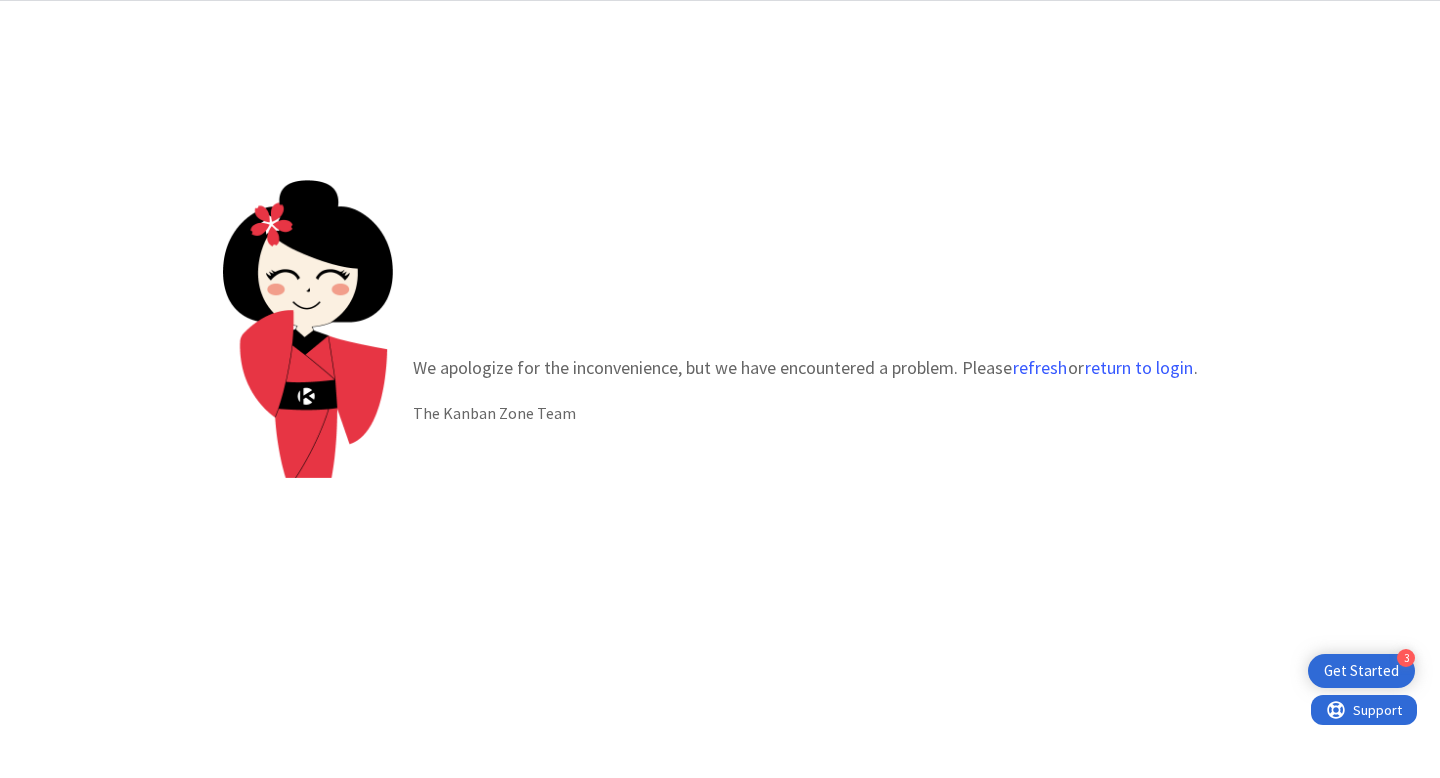 scroll, scrollTop: 0, scrollLeft: 0, axis: both 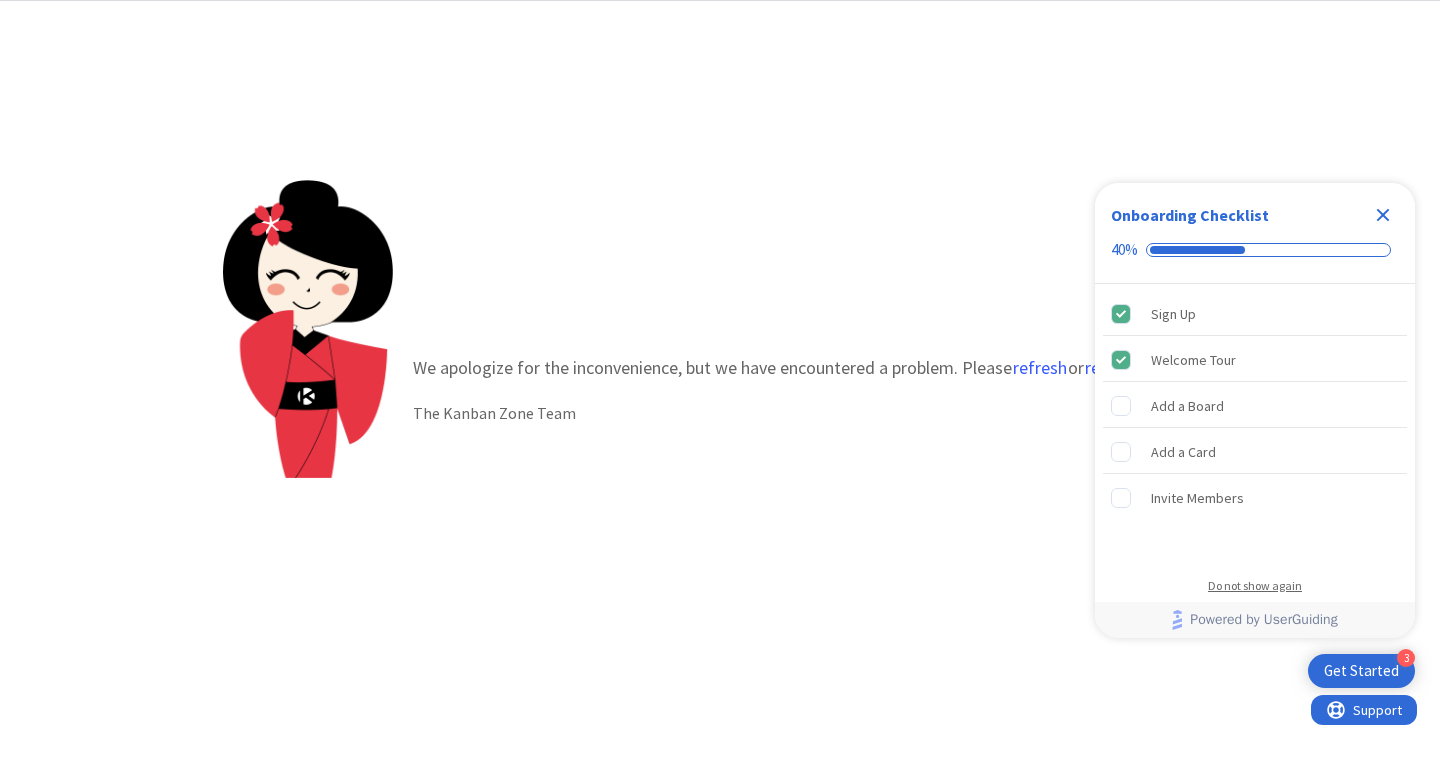 click on "Do not show again" at bounding box center [1255, 586] 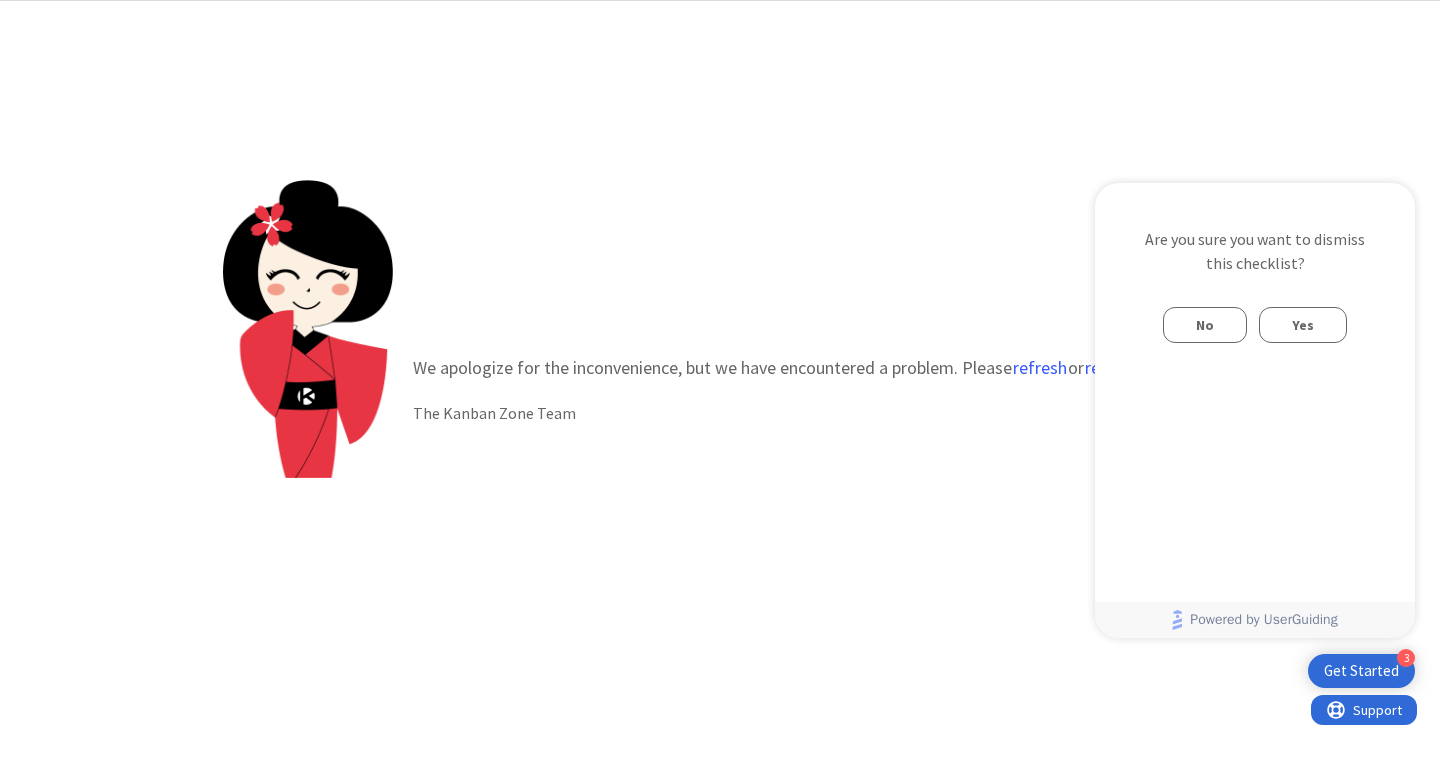 click on "Yes" at bounding box center (1303, 325) 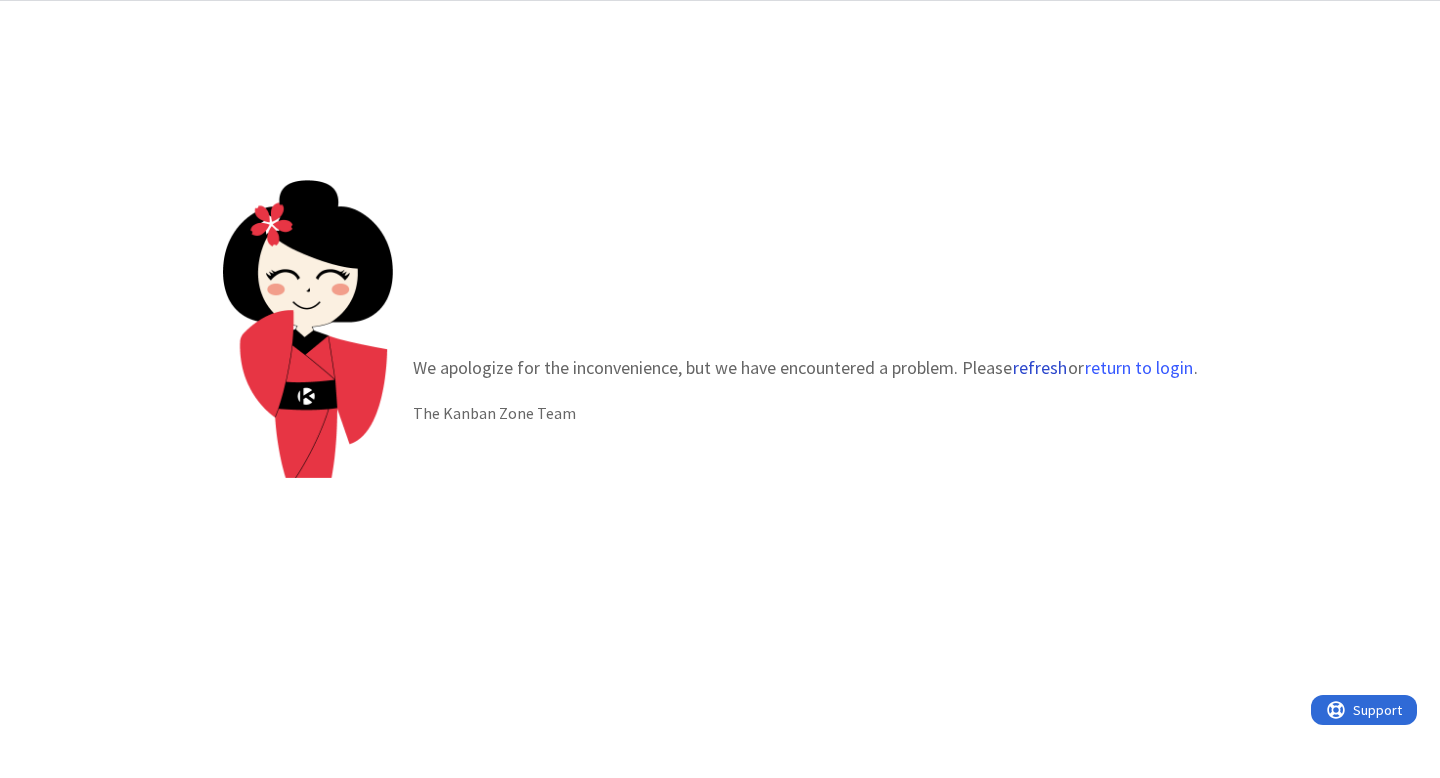 scroll, scrollTop: 0, scrollLeft: 0, axis: both 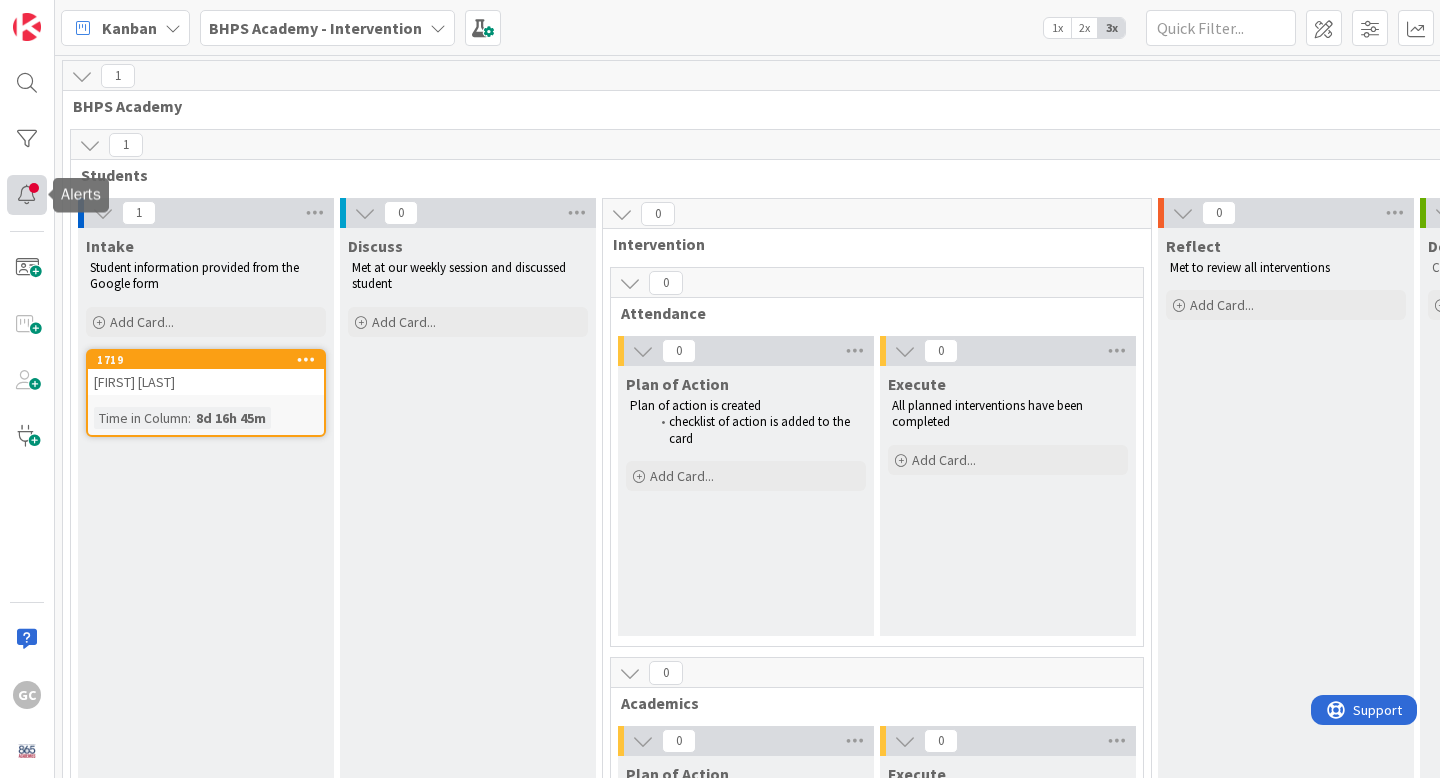 click at bounding box center [27, 195] 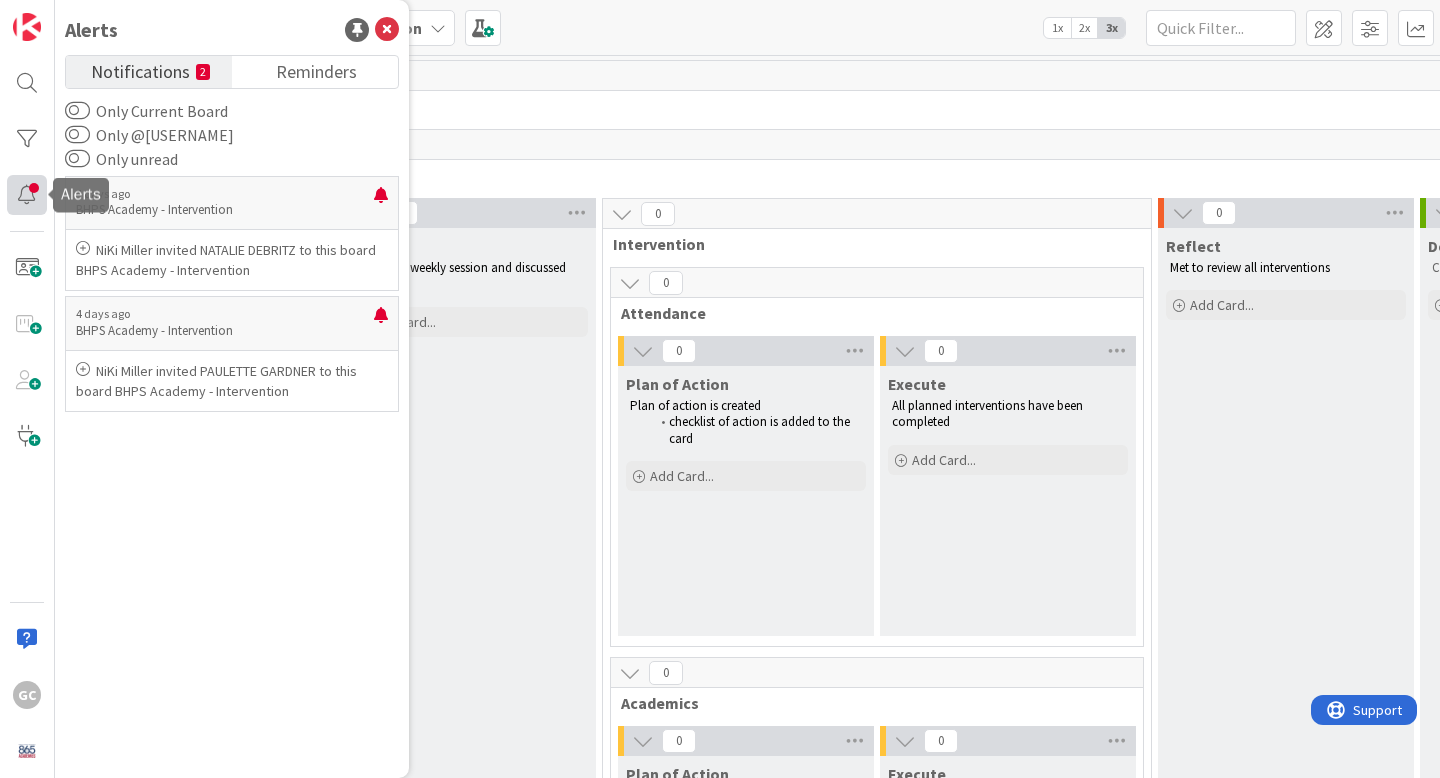 click at bounding box center [27, 195] 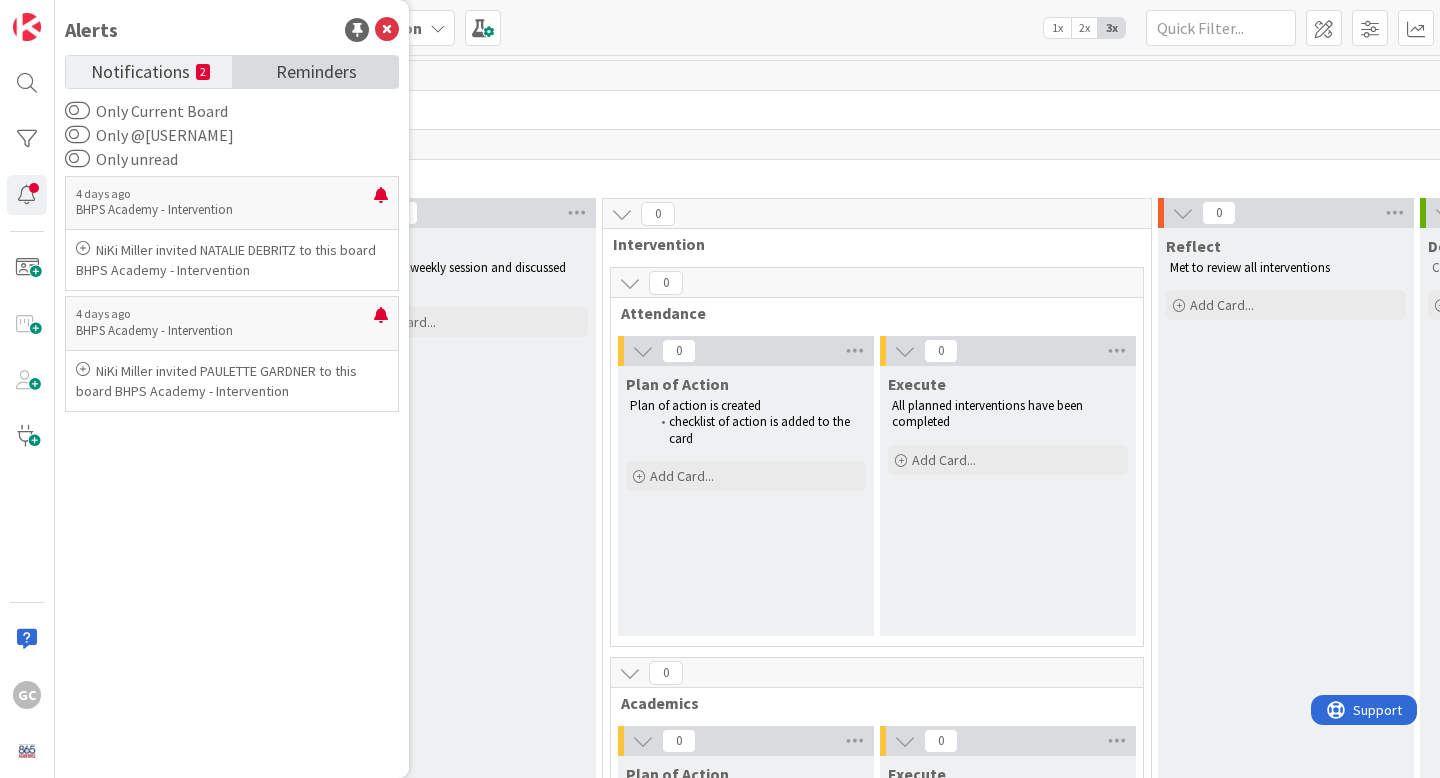 click on "Reminders" at bounding box center (316, 70) 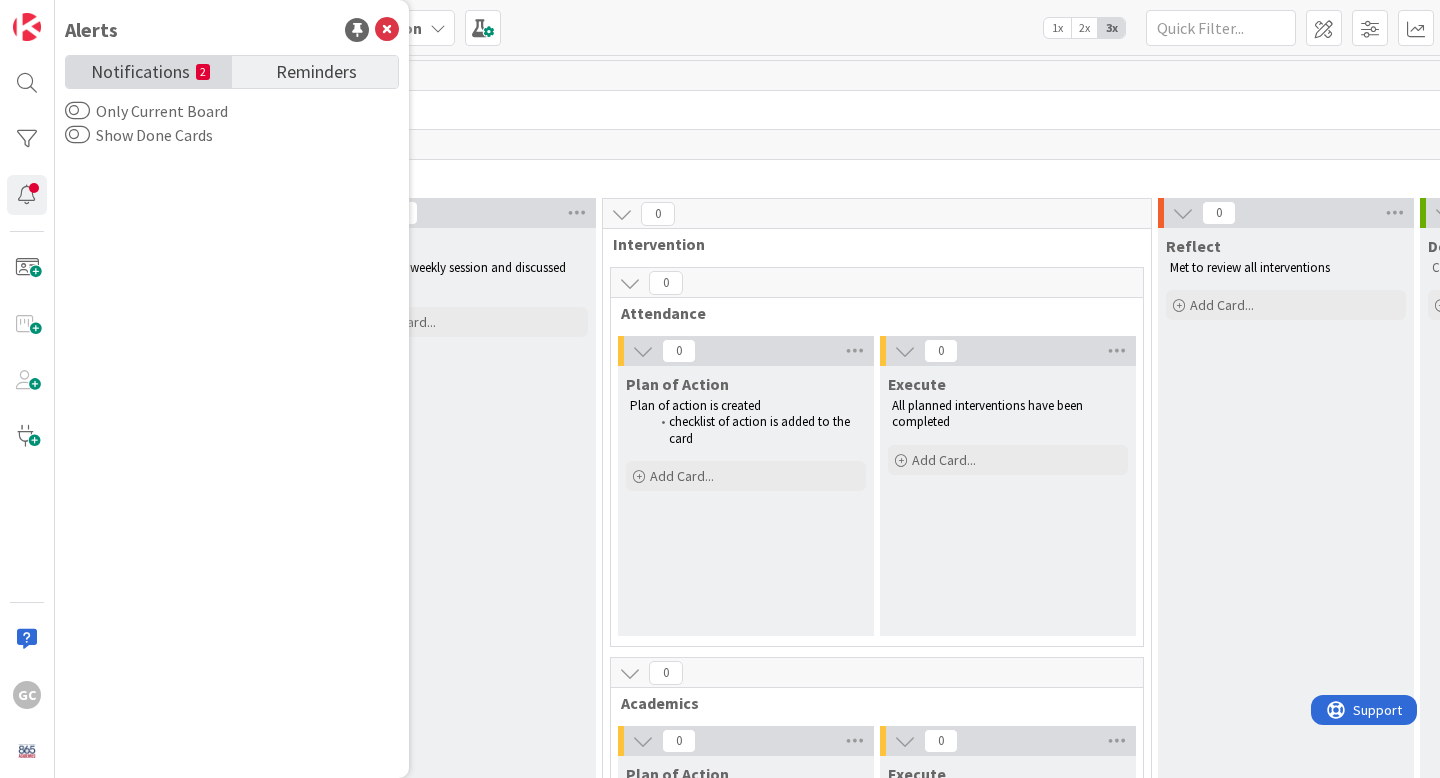 click on "Notifications" at bounding box center (140, 70) 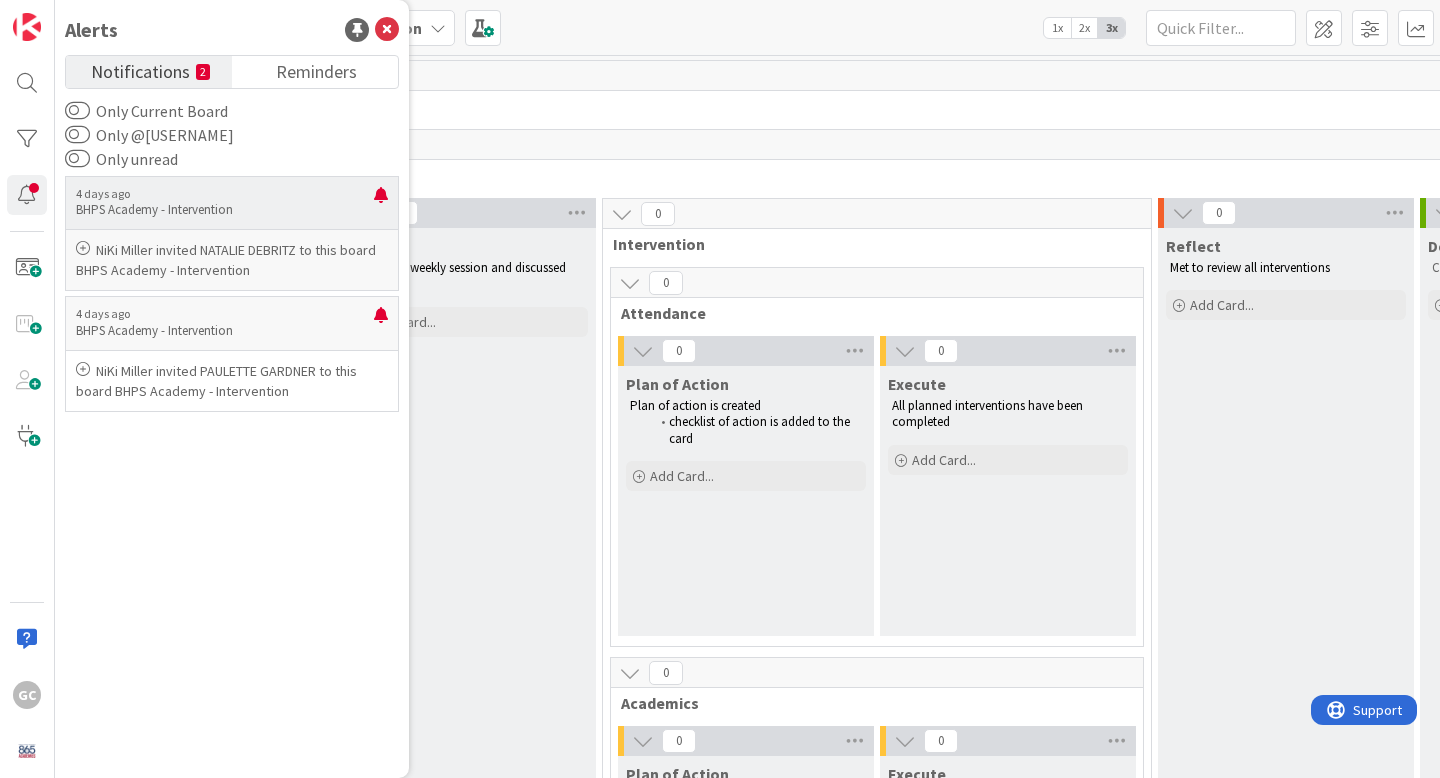 click on "NiKi Miller invited NATALIE DEBRITZ to this board BHPS Academy - Intervention" at bounding box center [232, 260] 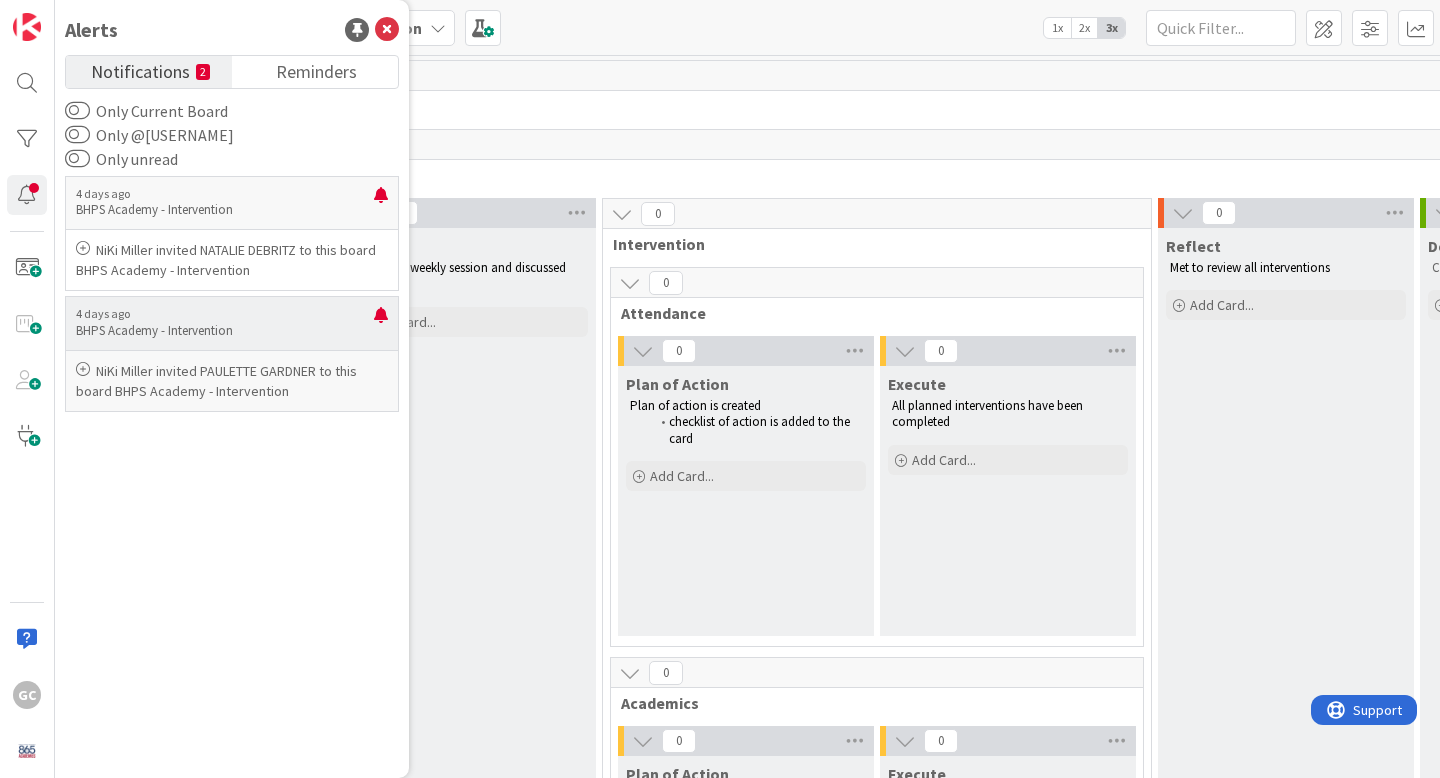 click on "BHPS Academy - Intervention" at bounding box center [225, 331] 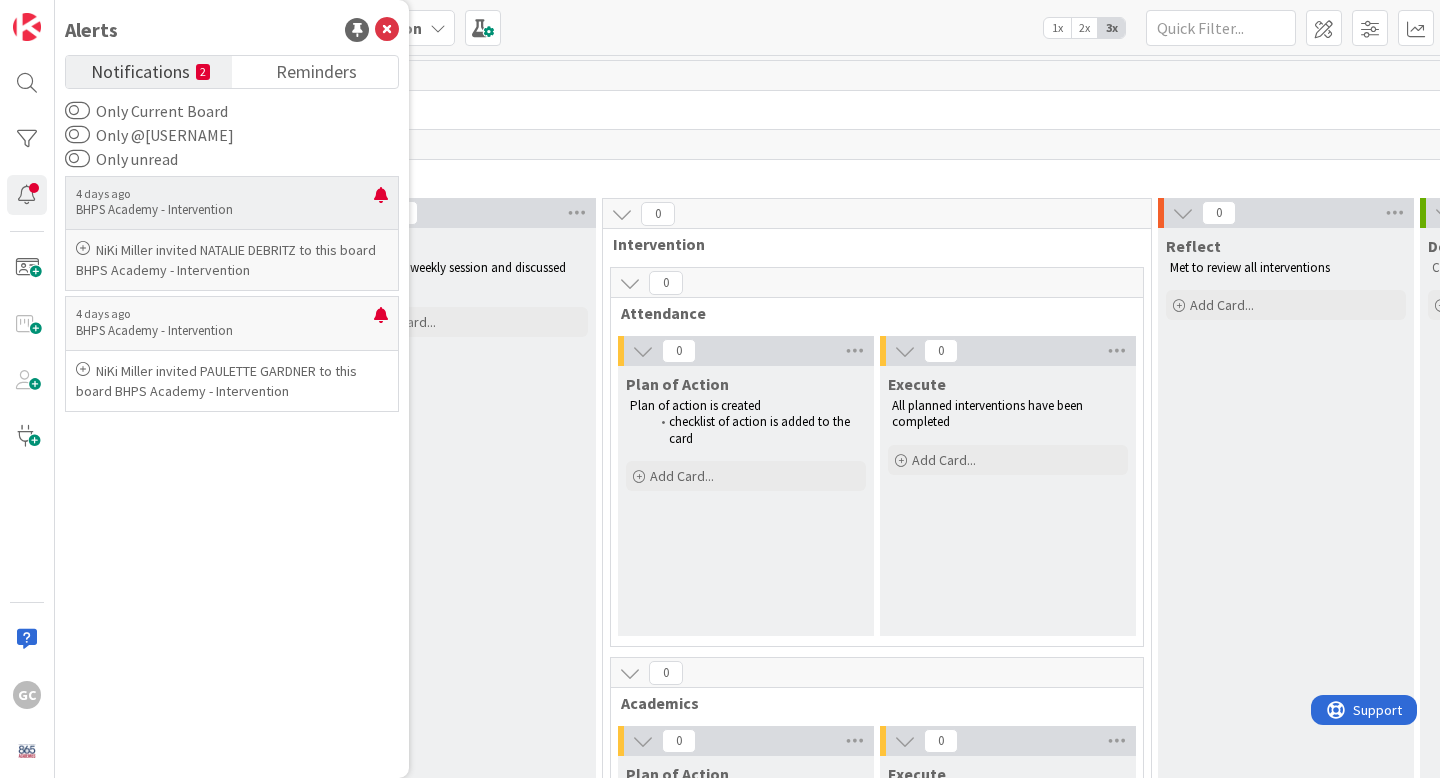 click on "BHPS Academy - Intervention" at bounding box center [225, 210] 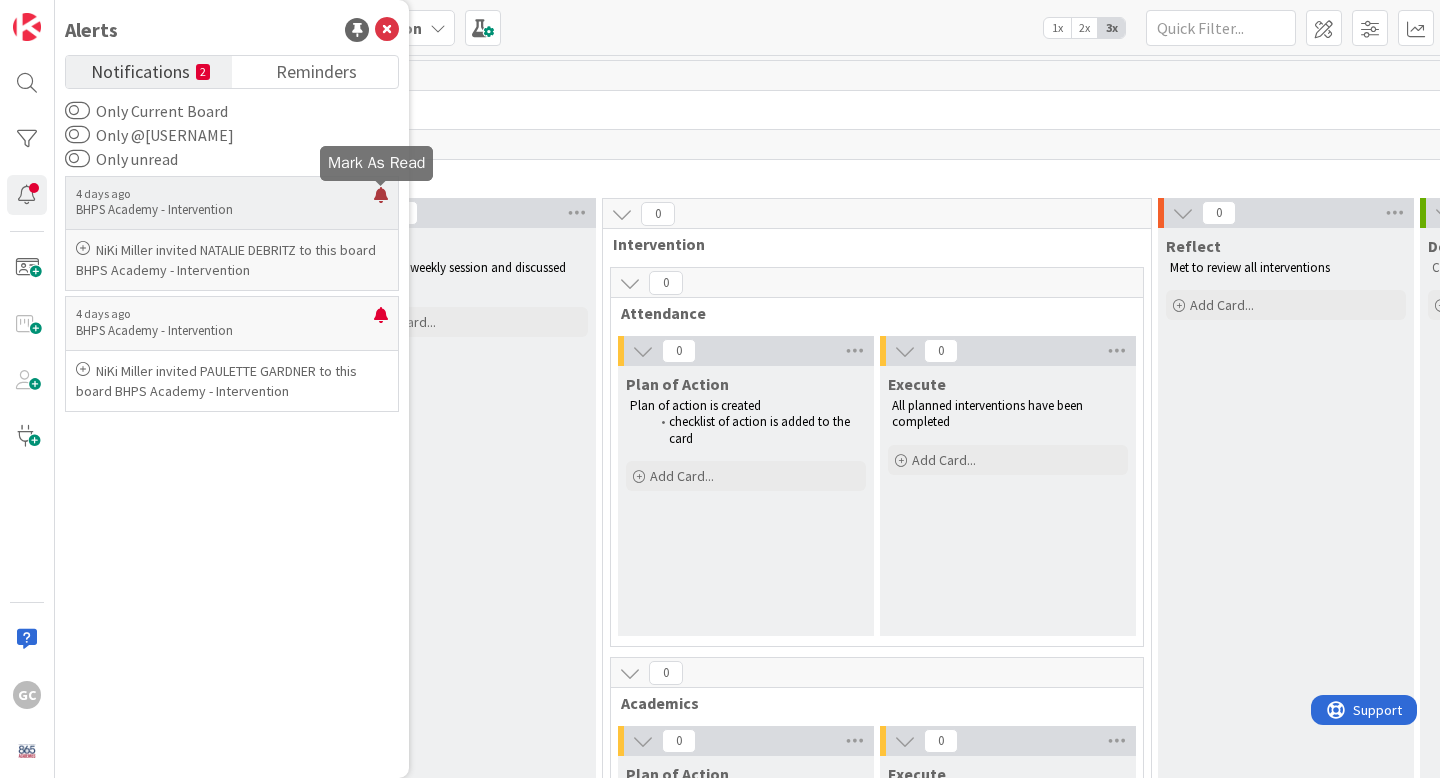 click at bounding box center (381, 203) 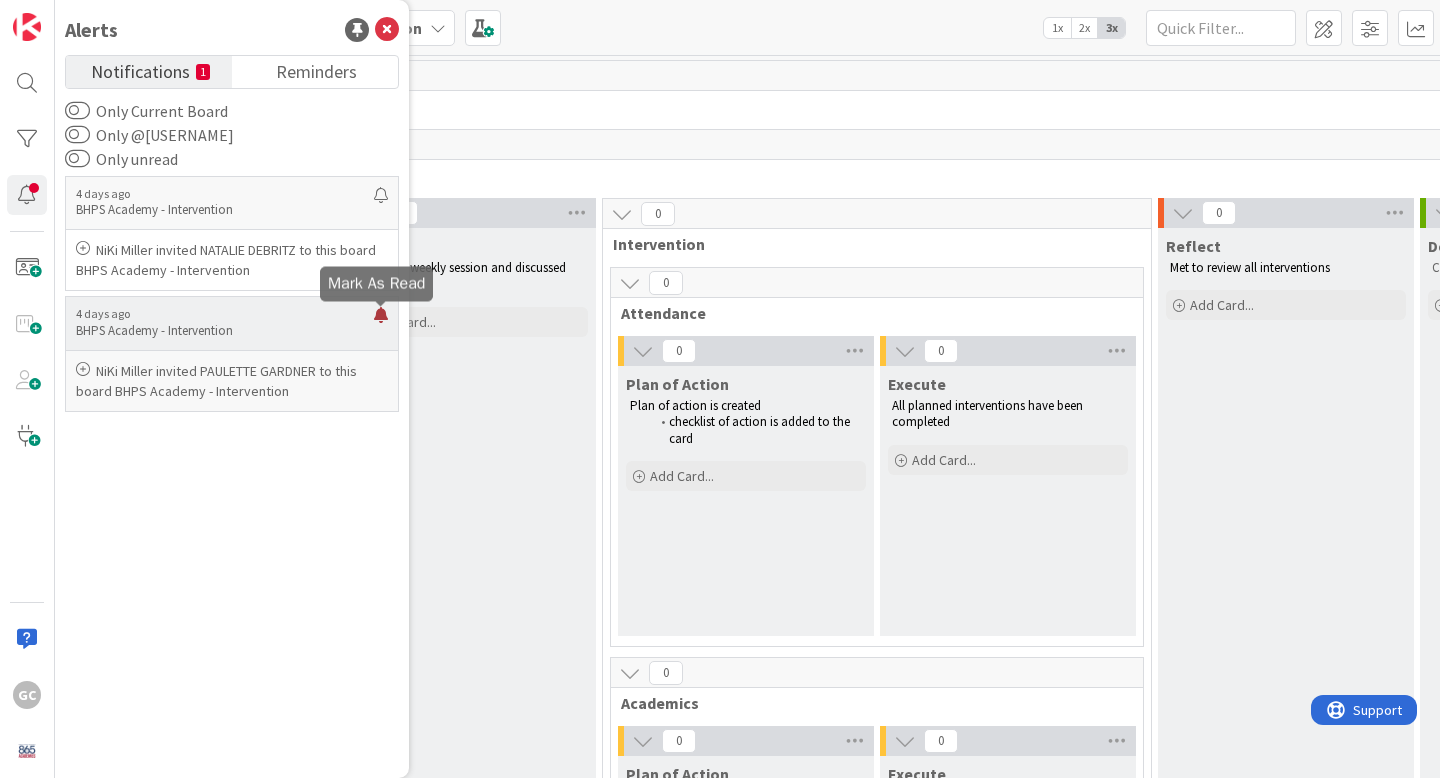 click at bounding box center [381, 323] 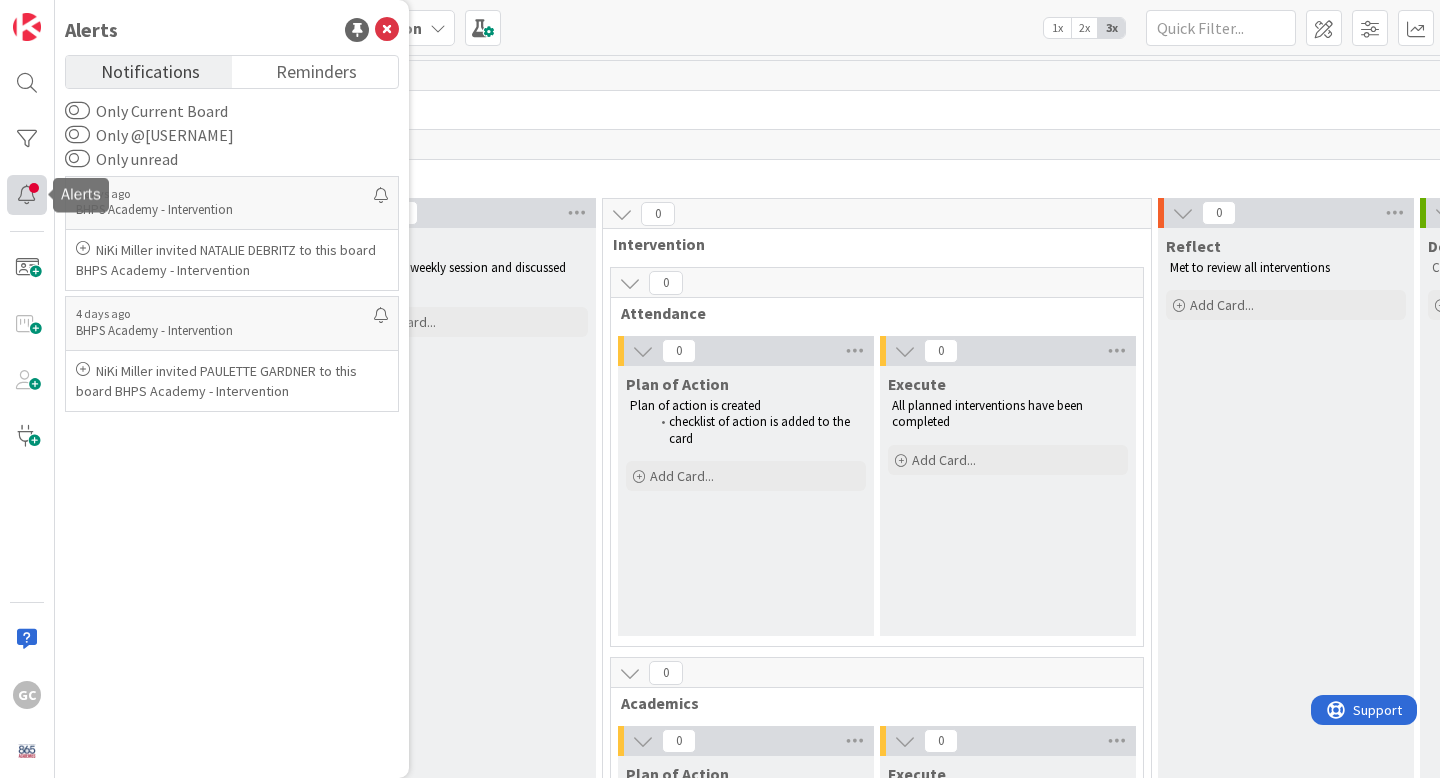 click at bounding box center [27, 195] 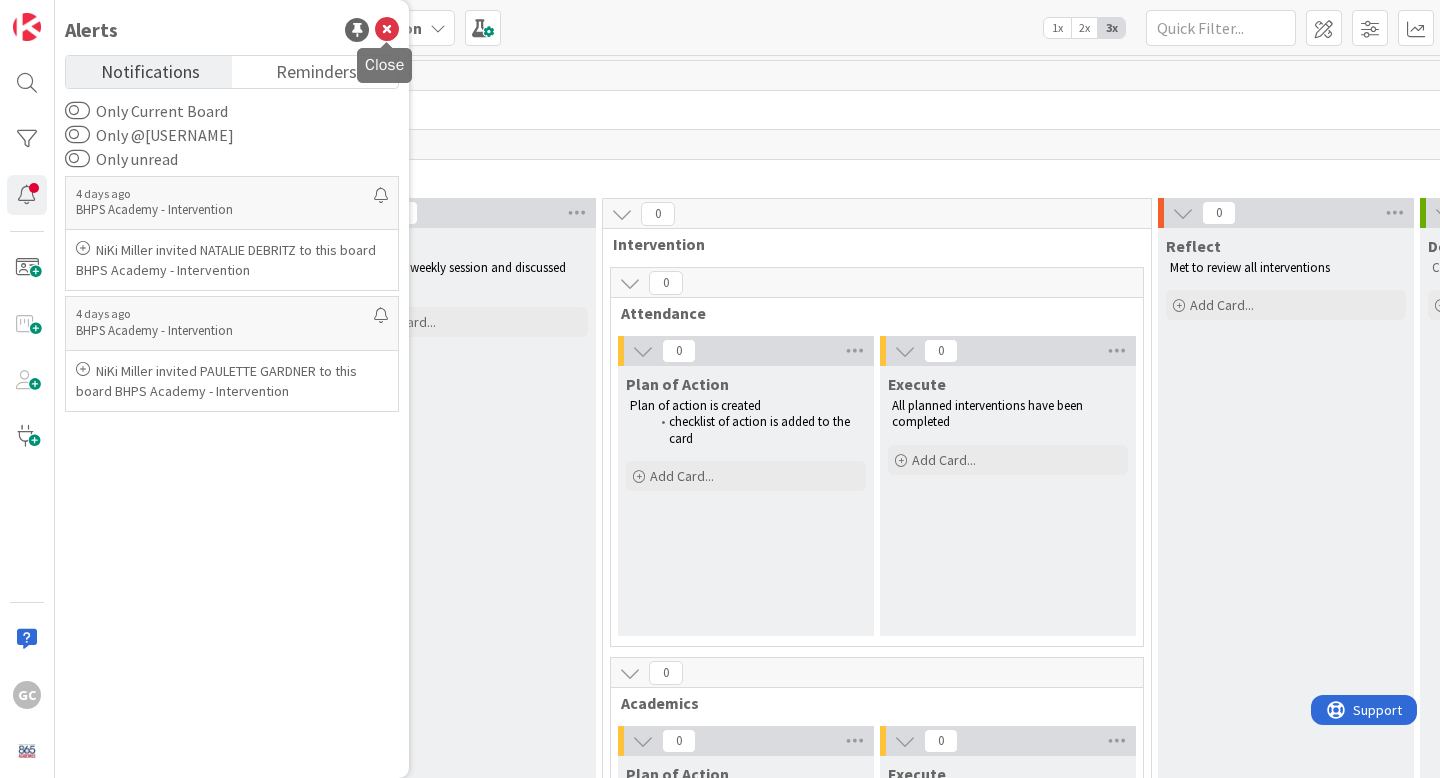 click at bounding box center (387, 30) 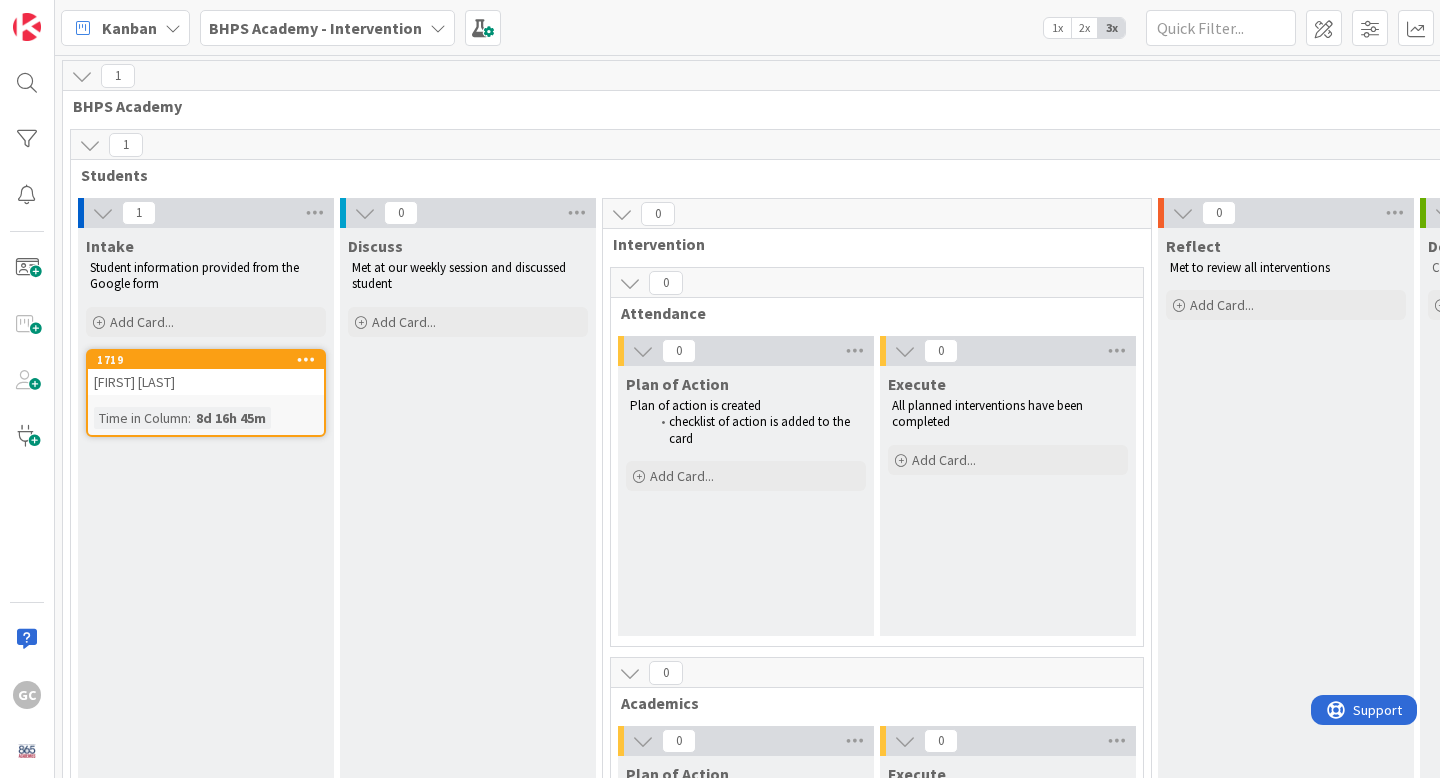 scroll, scrollTop: 0, scrollLeft: 0, axis: both 